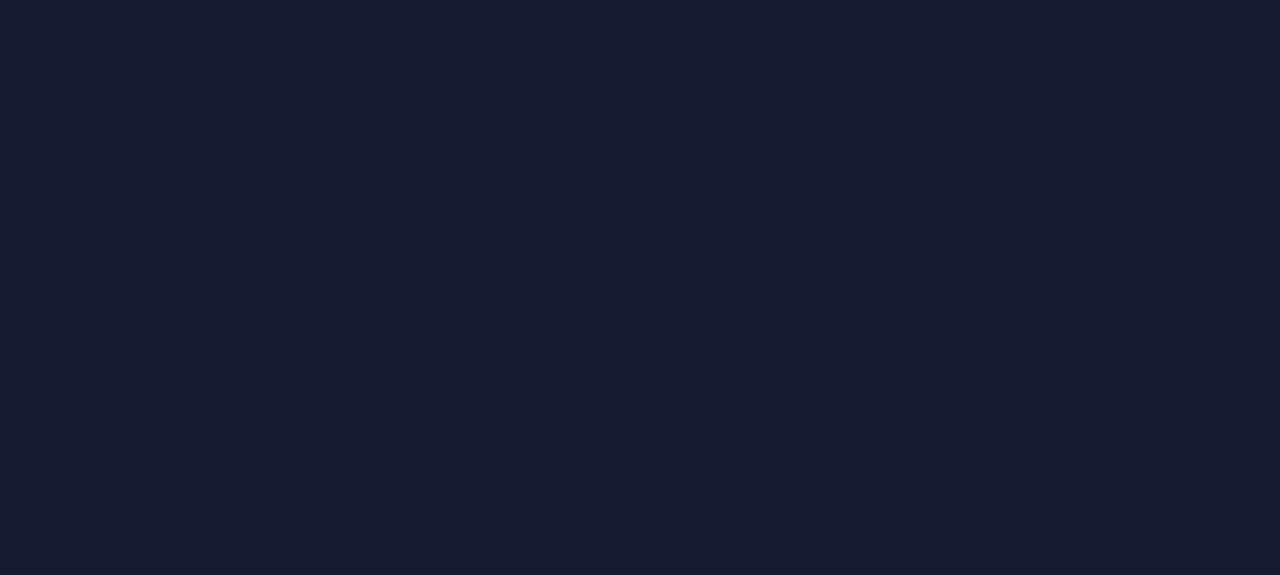 scroll, scrollTop: 0, scrollLeft: 0, axis: both 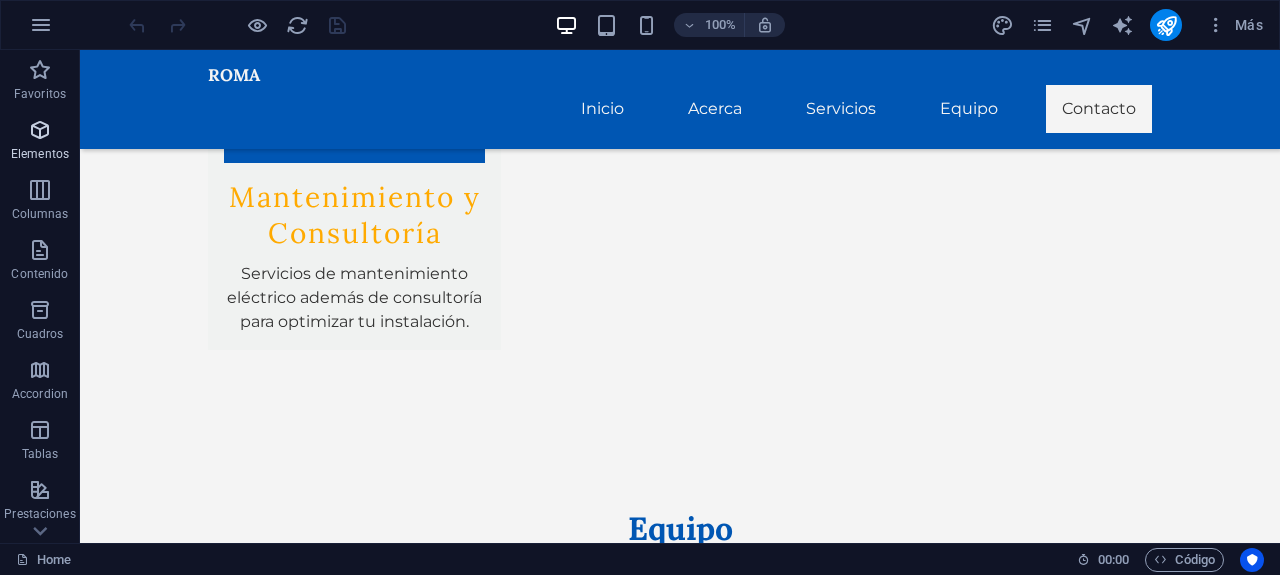 click at bounding box center (40, 130) 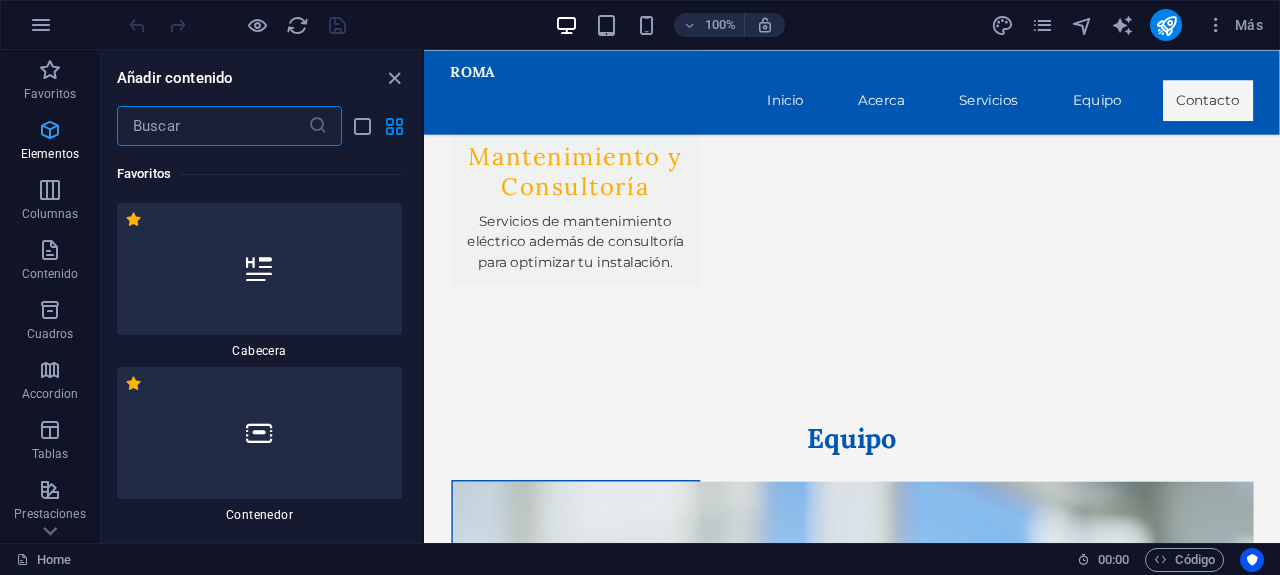 scroll, scrollTop: 3348, scrollLeft: 0, axis: vertical 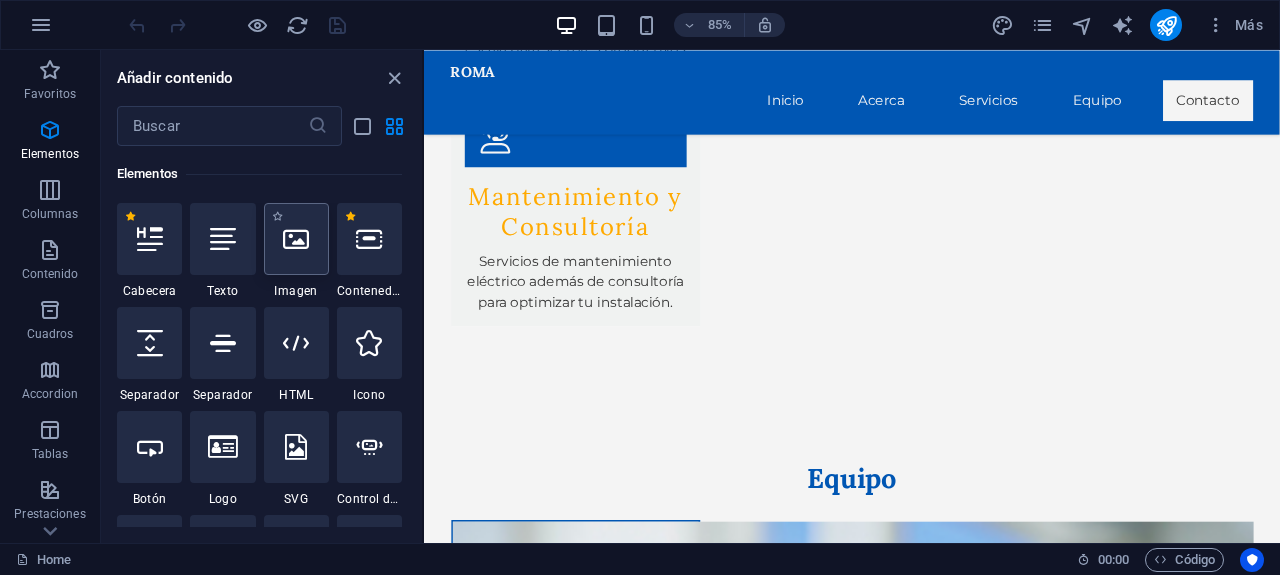 click at bounding box center [296, 239] 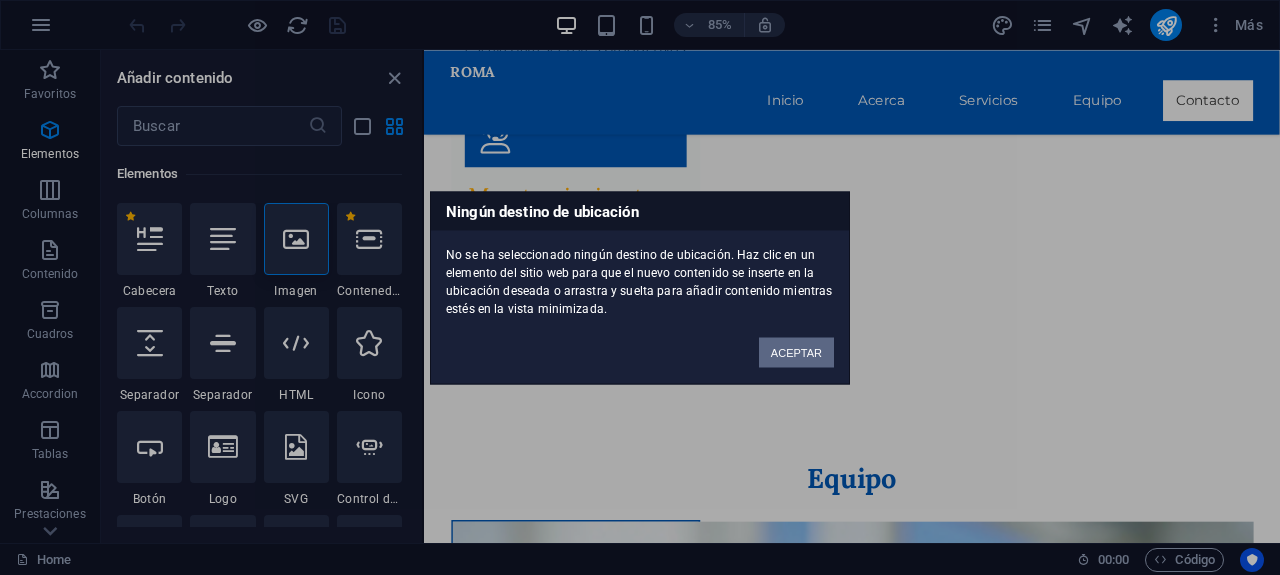 click on "ACEPTAR" at bounding box center (796, 352) 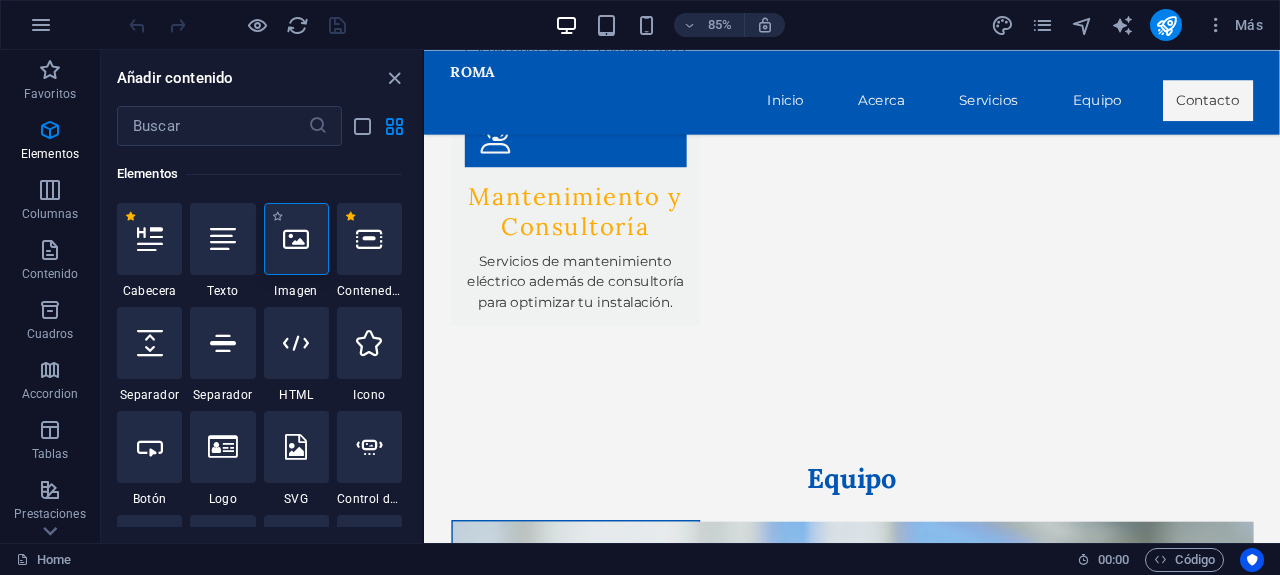 click at bounding box center [296, 239] 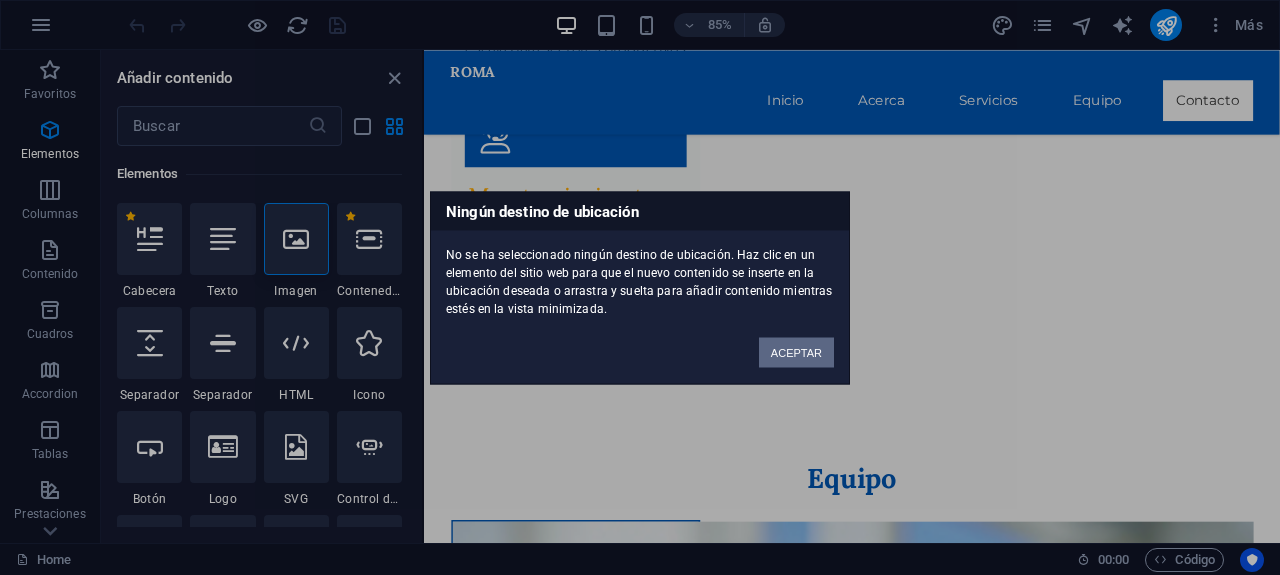 click on "ACEPTAR" at bounding box center (796, 352) 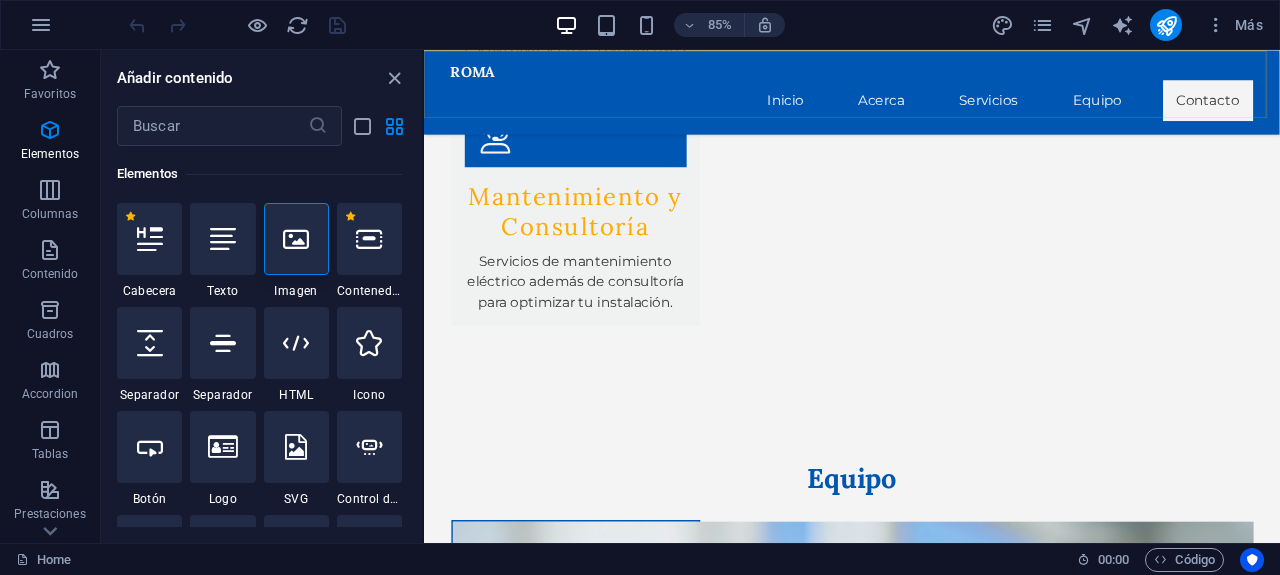 click on "ROMA Inicio Acerca Servicios Equipo Contacto" at bounding box center (927, 99) 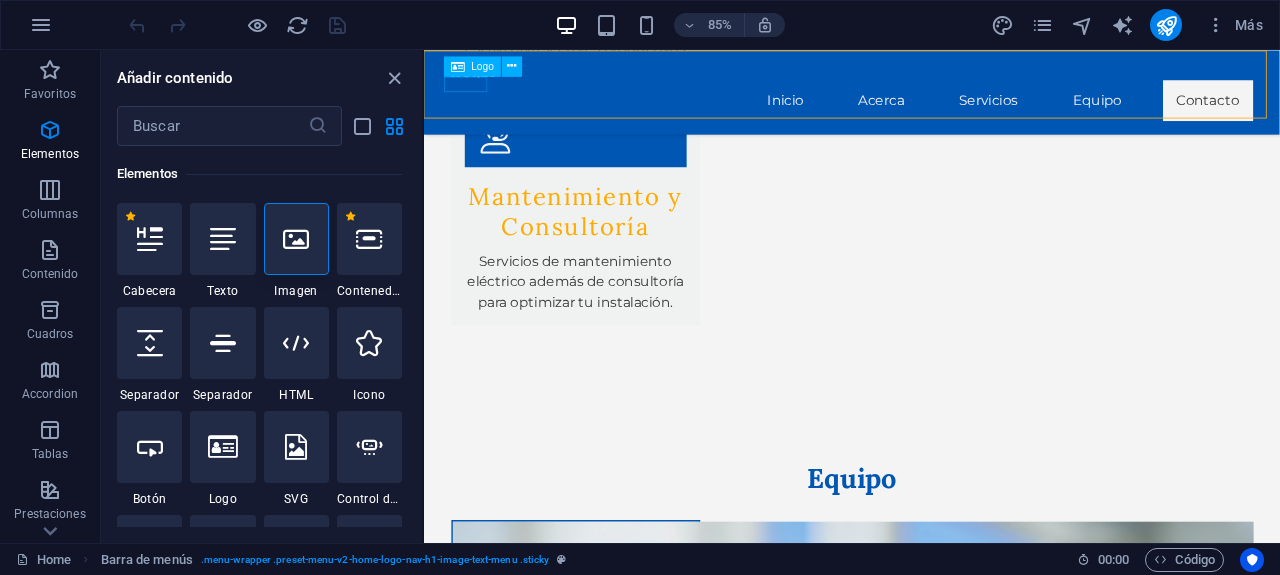 click on "ROMA" at bounding box center (928, 75) 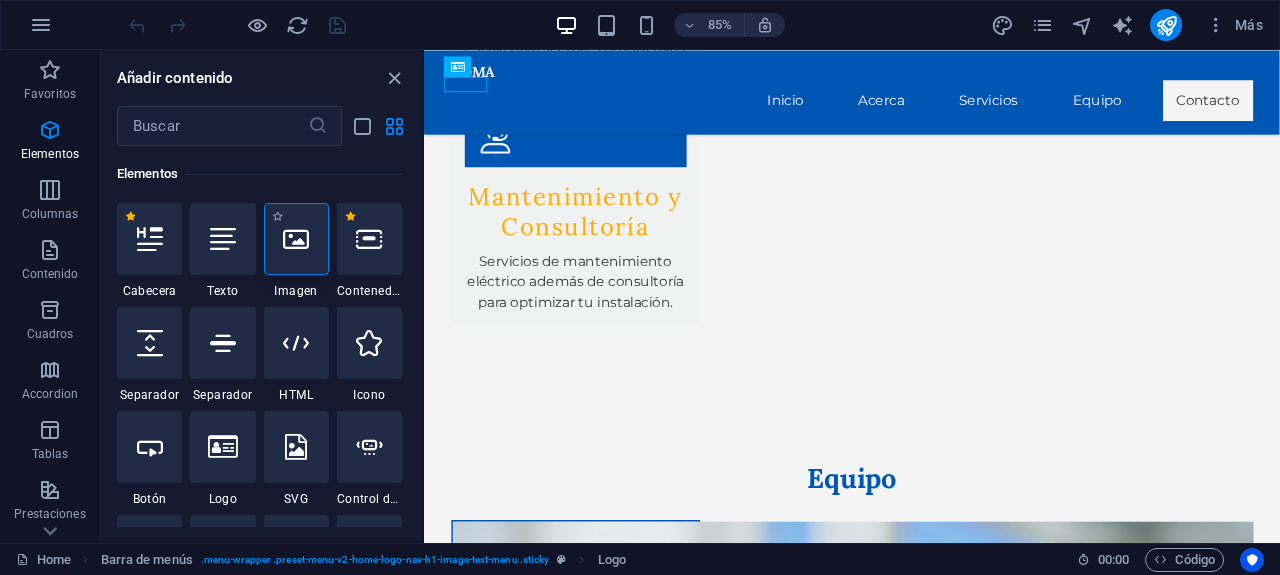 click at bounding box center [296, 239] 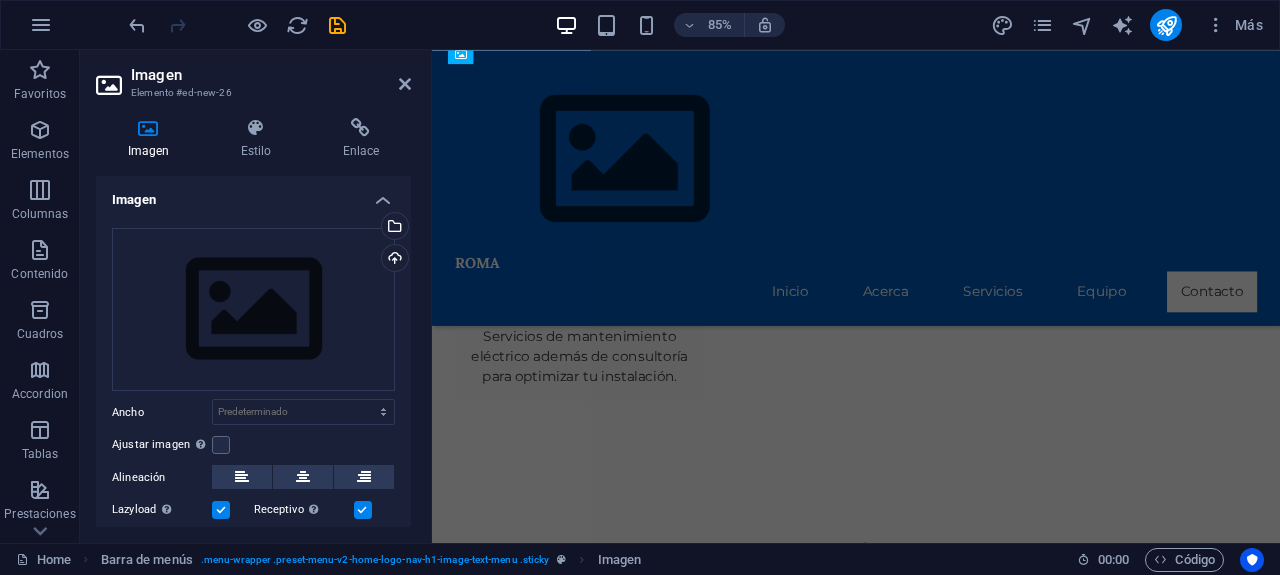 scroll, scrollTop: 3412, scrollLeft: 0, axis: vertical 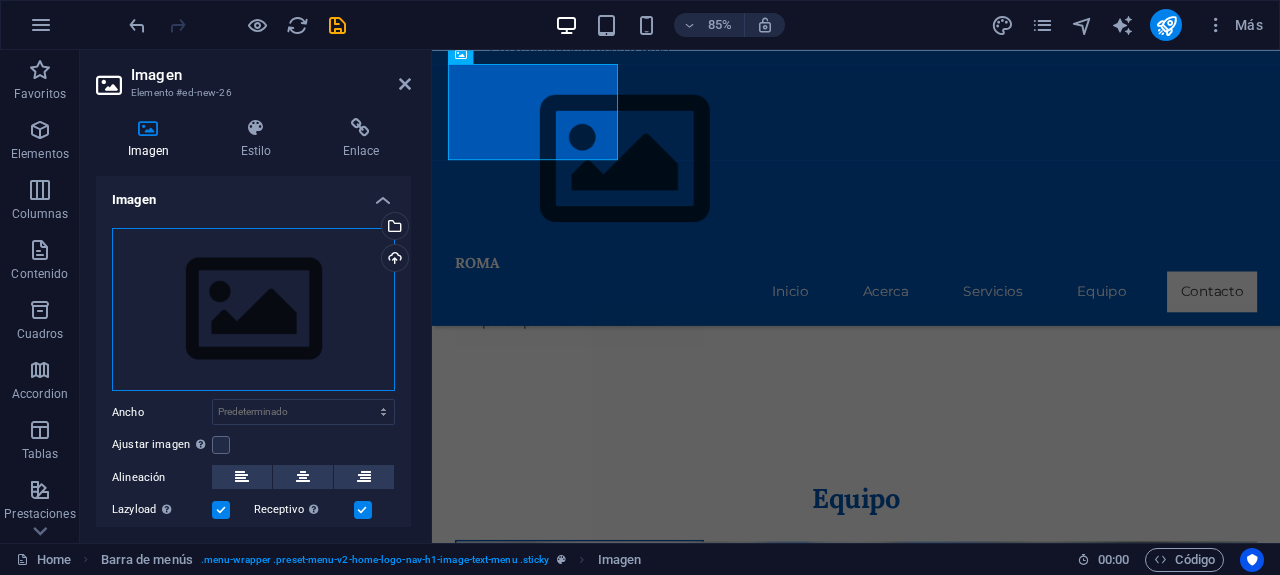 click on "Arrastra archivos aquí, haz clic para escoger archivos o  selecciona archivos de Archivos o de nuestra galería gratuita de fotos y vídeos" at bounding box center (253, 310) 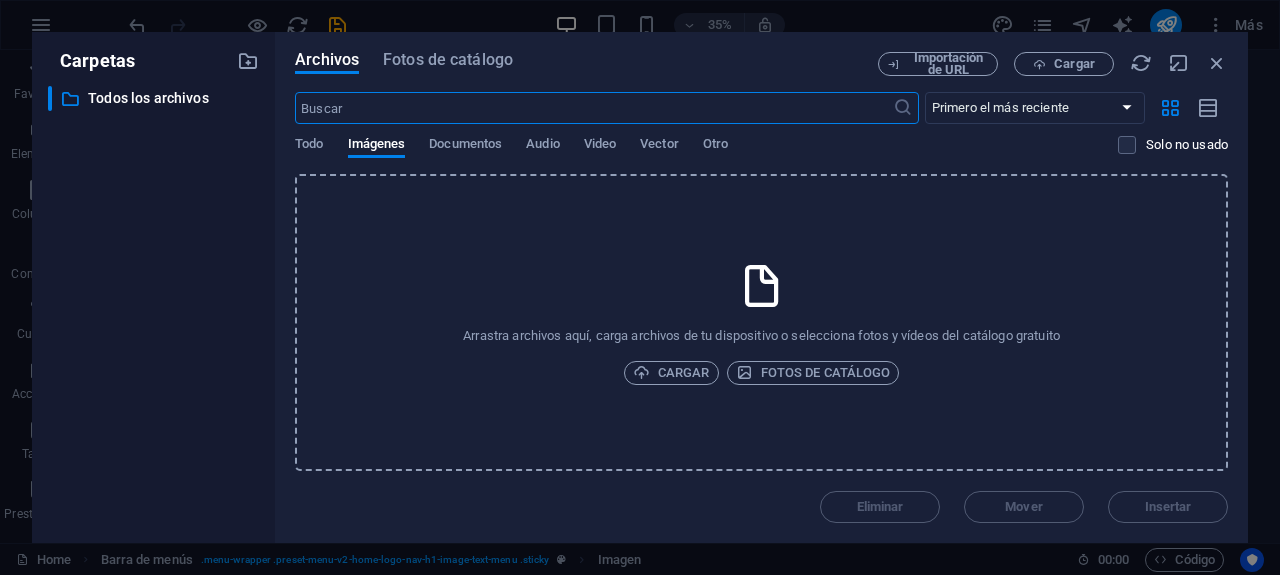 scroll, scrollTop: 2584, scrollLeft: 0, axis: vertical 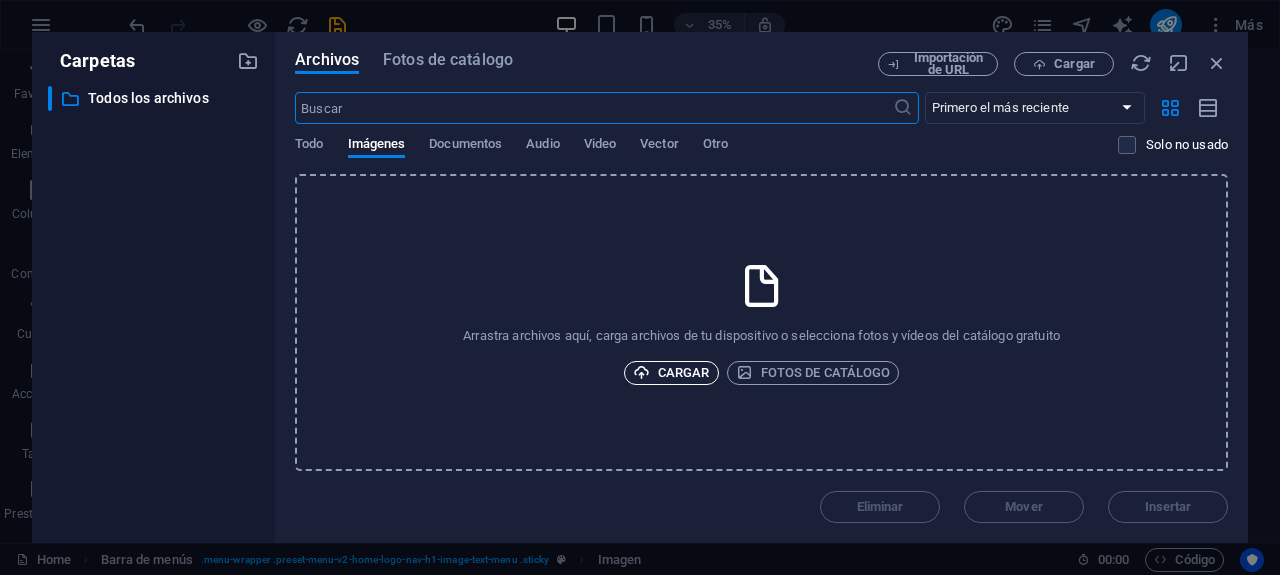 click on "Cargar" at bounding box center (671, 373) 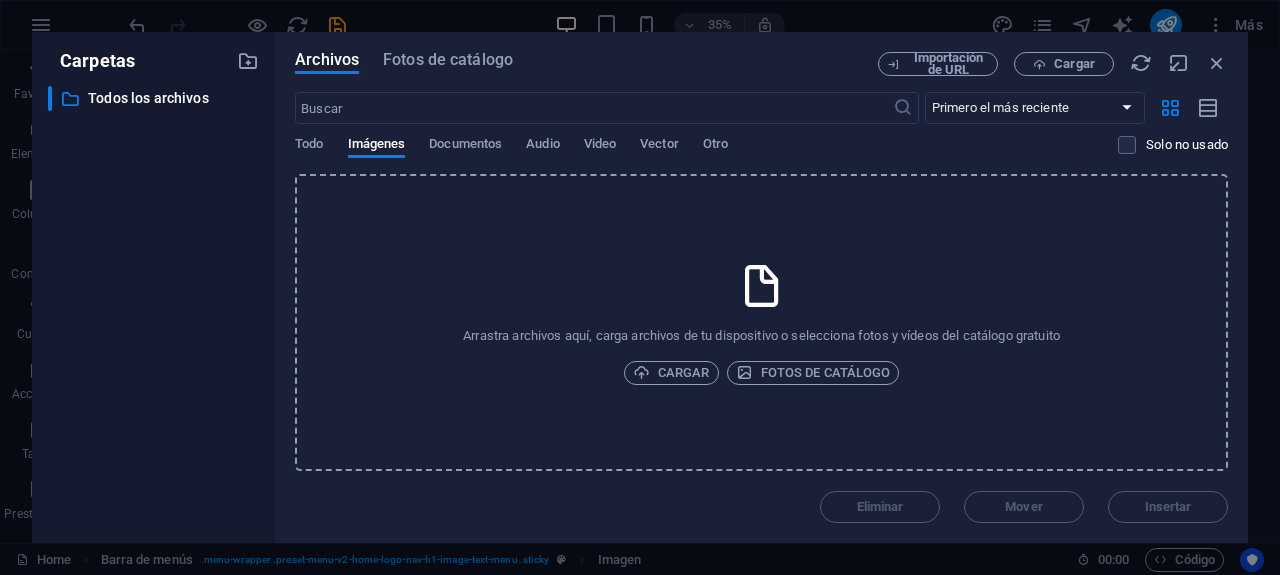 type 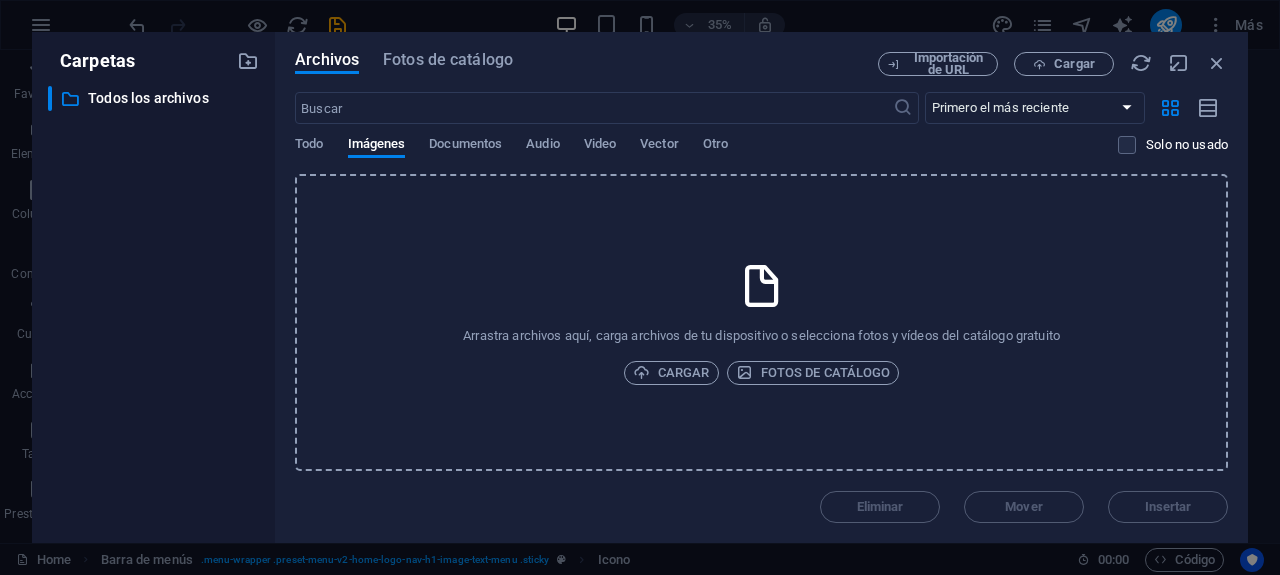 scroll, scrollTop: 3450, scrollLeft: 0, axis: vertical 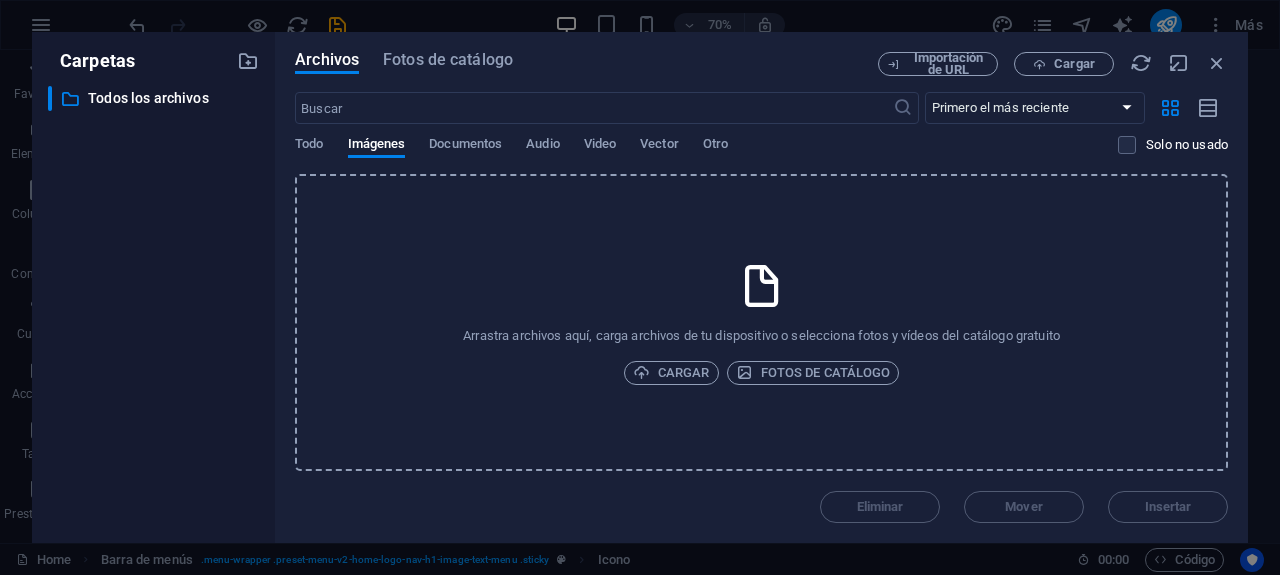 click on "Arrastra archivos aquí, carga archivos de tu dispositivo o selecciona fotos y vídeos del catálogo gratuito Cargar Fotos de catálogo" at bounding box center [761, 322] 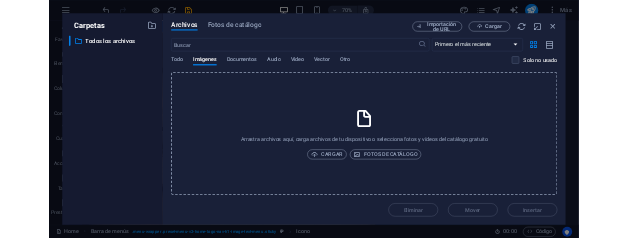 scroll, scrollTop: 1530, scrollLeft: 0, axis: vertical 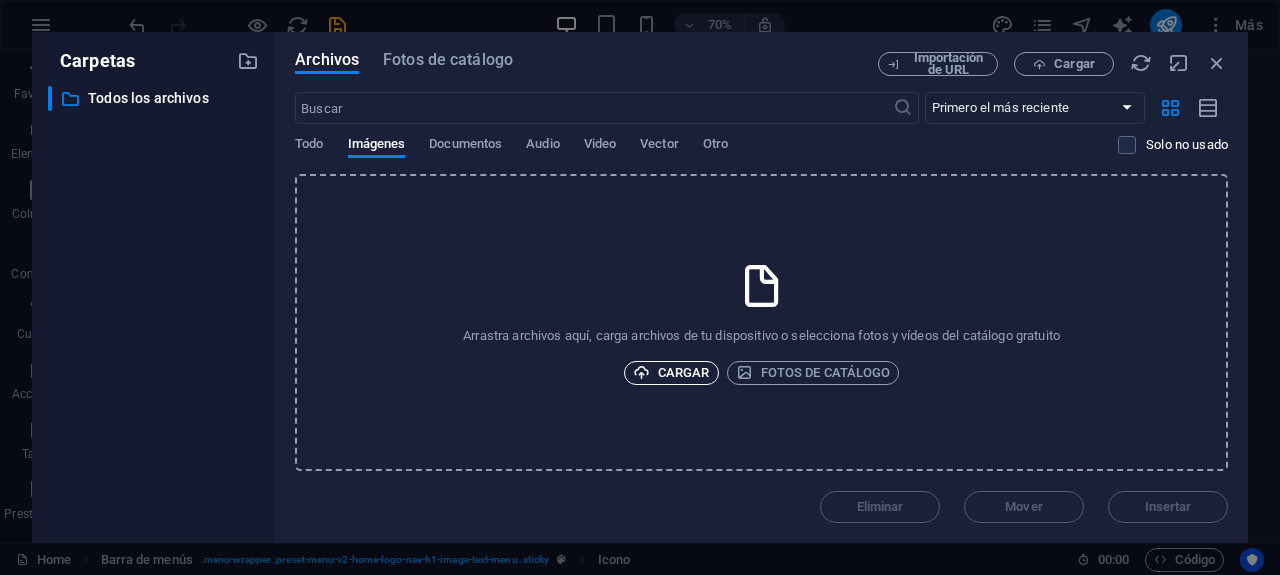 click on "Cargar" at bounding box center [671, 373] 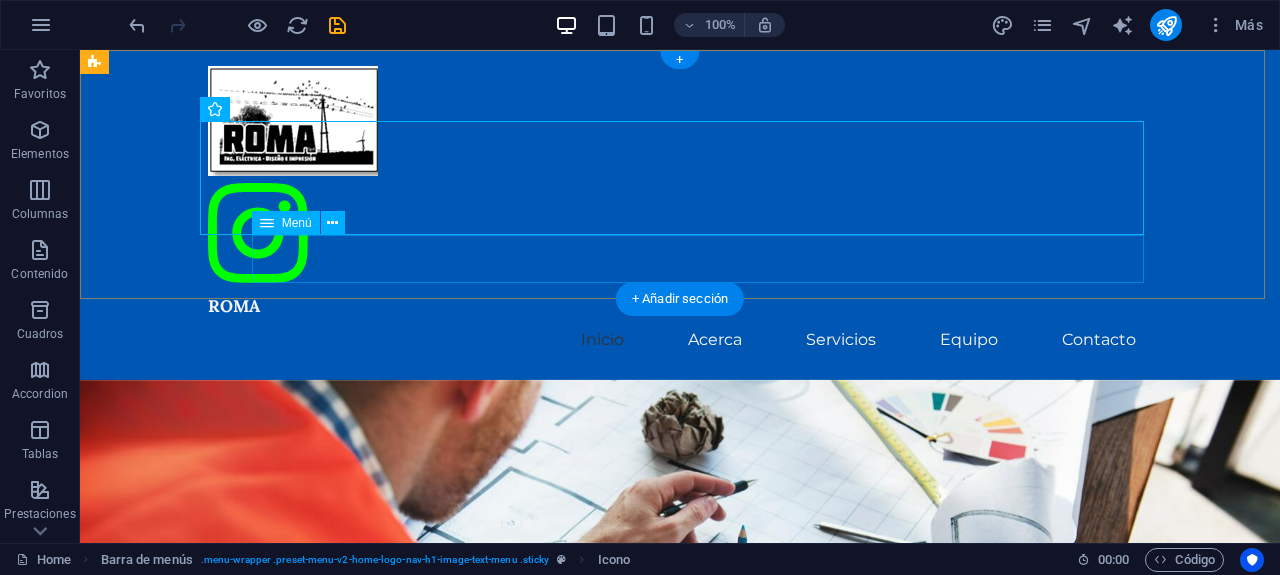 drag, startPoint x: 776, startPoint y: 373, endPoint x: 547, endPoint y: 230, distance: 269.98148 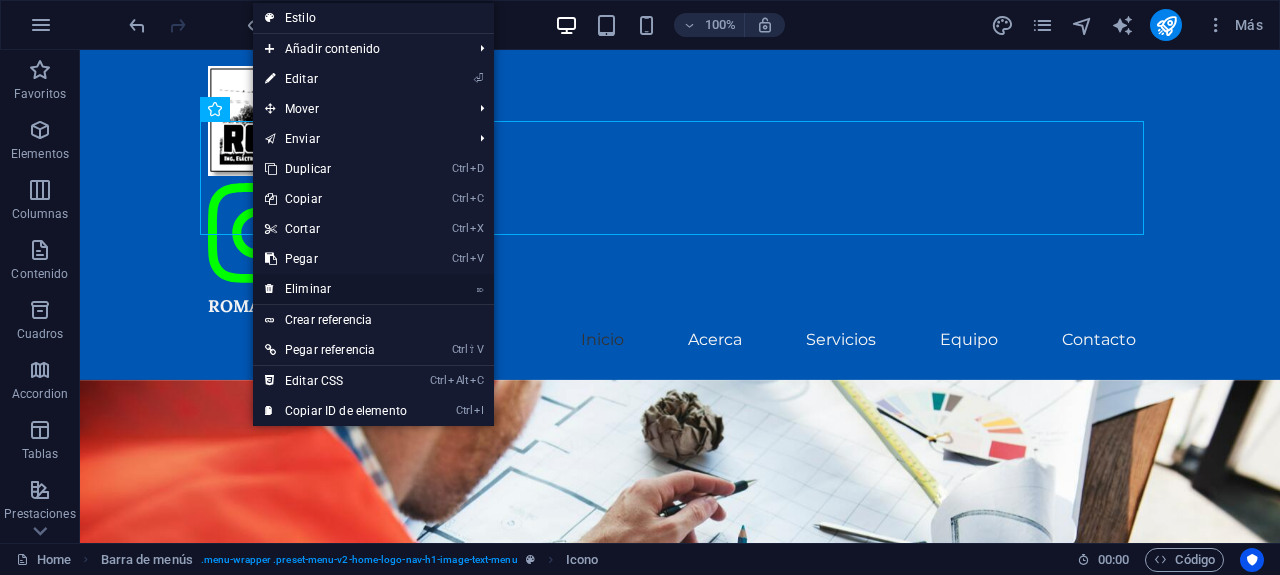 click on "⌦  Eliminar" at bounding box center [336, 289] 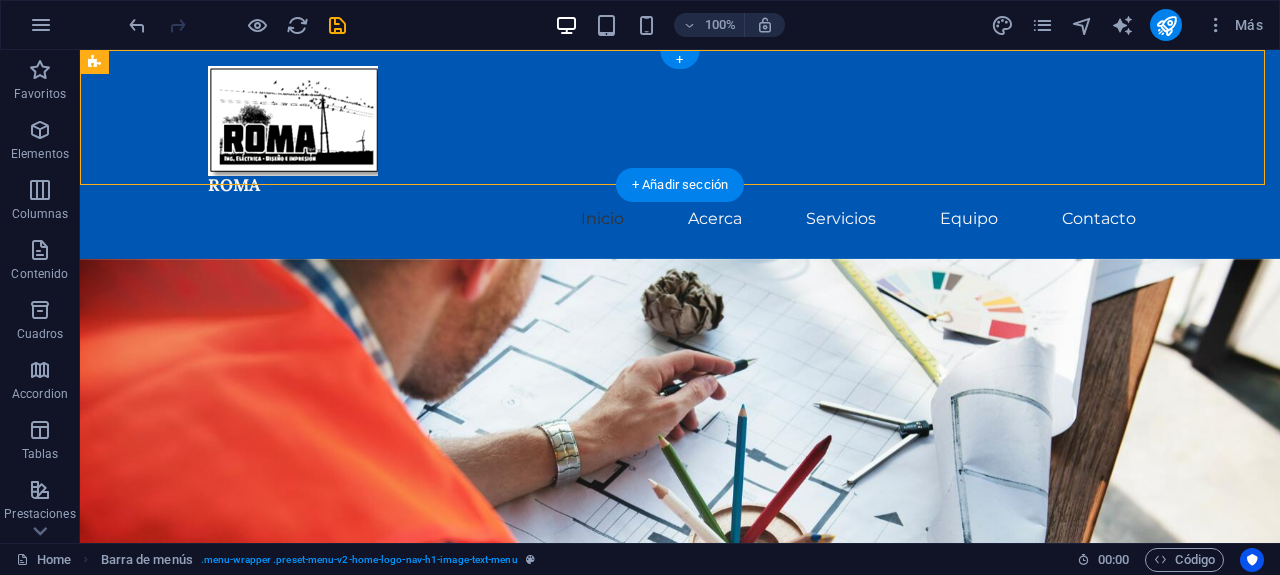 drag, startPoint x: 228, startPoint y: 100, endPoint x: 225, endPoint y: 141, distance: 41.109608 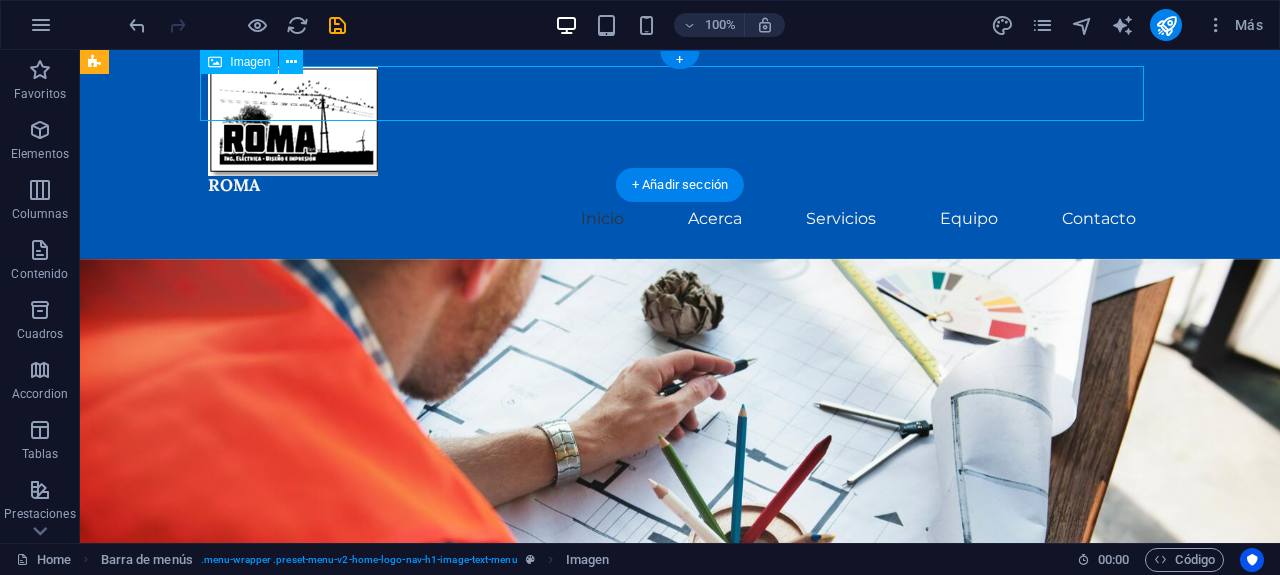 drag, startPoint x: 246, startPoint y: 101, endPoint x: 224, endPoint y: 101, distance: 22 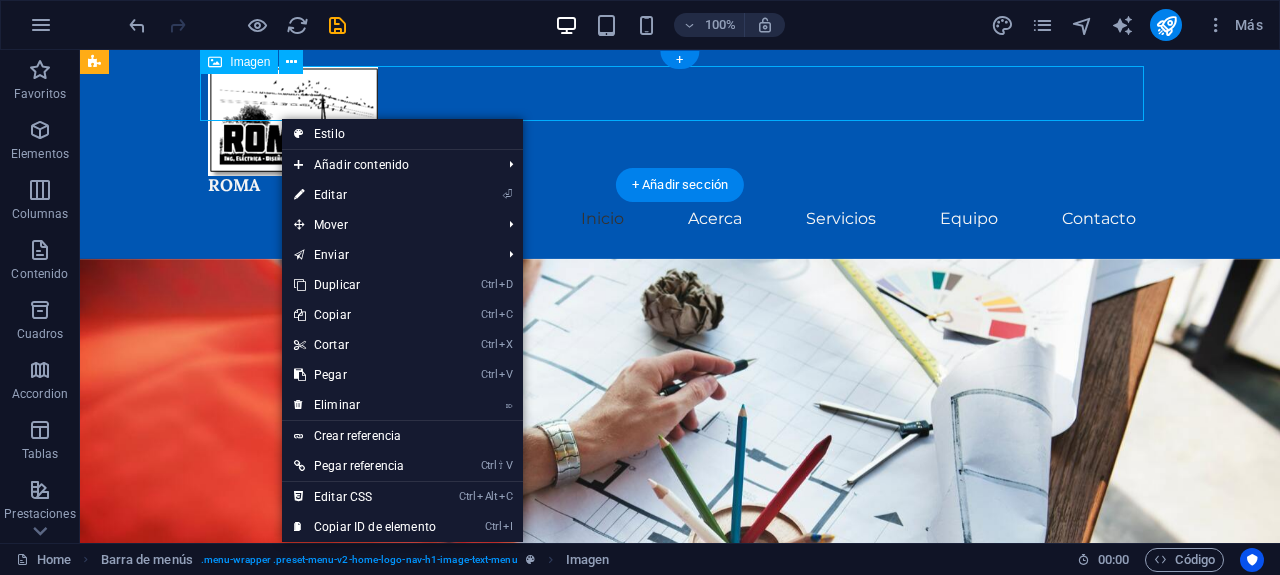 click at bounding box center (680, 121) 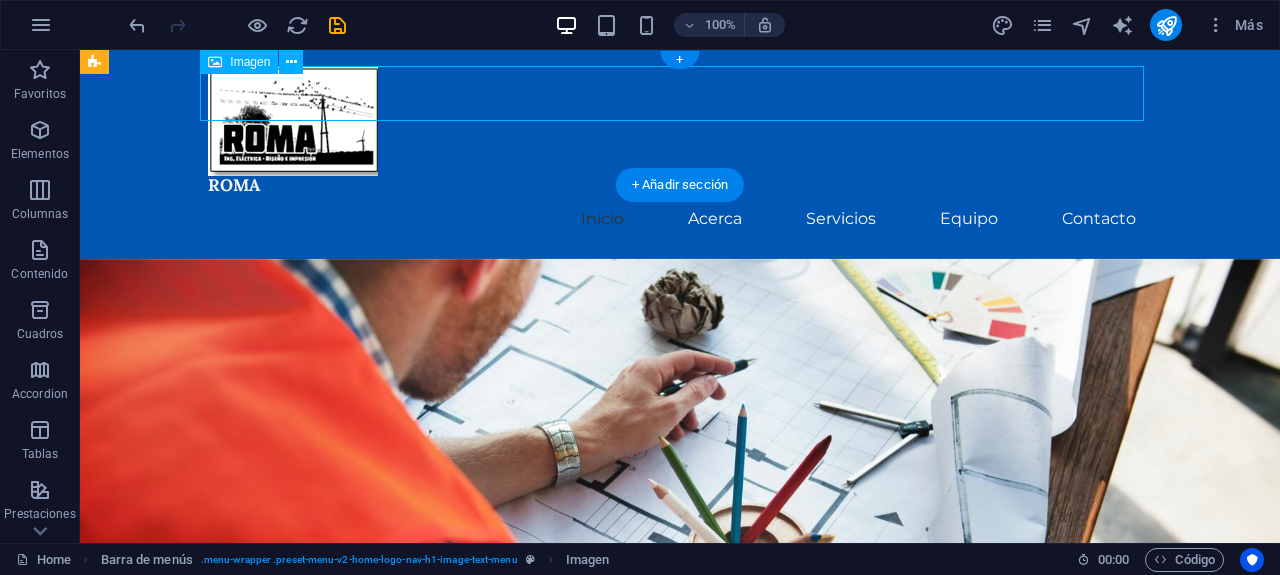 click at bounding box center (680, 121) 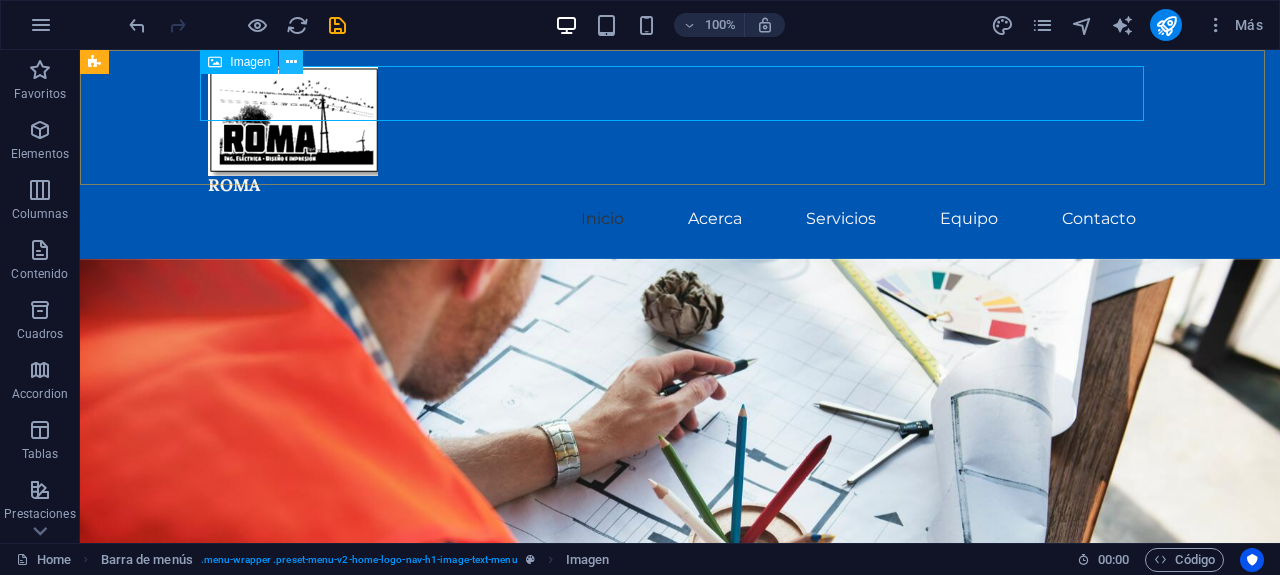 click at bounding box center [291, 62] 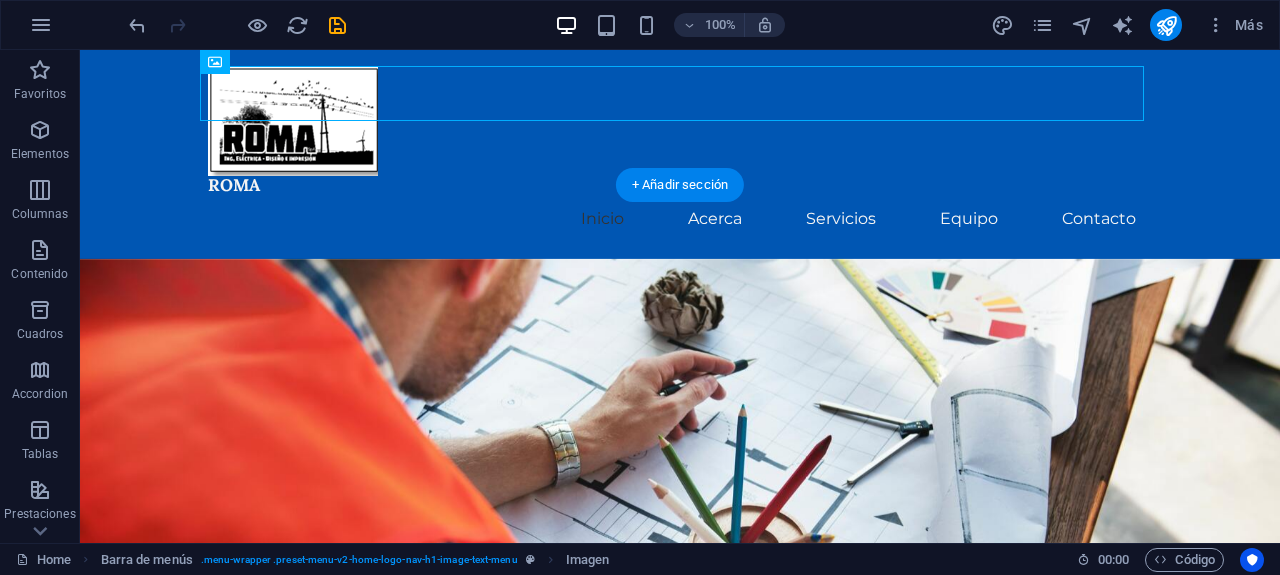 click at bounding box center (680, 473) 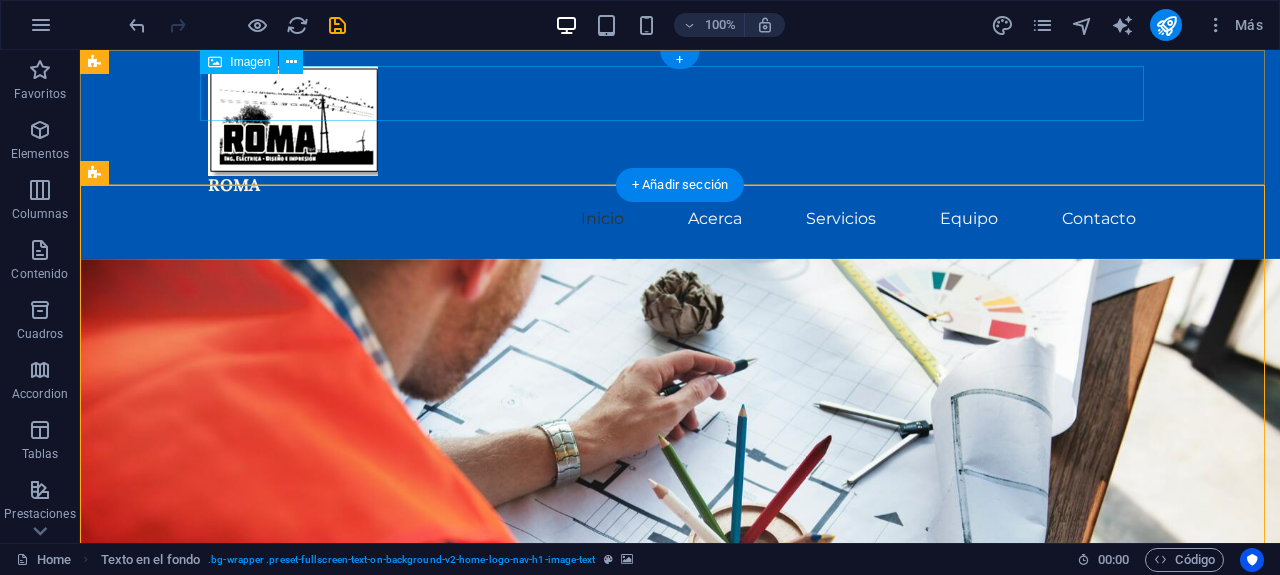 click at bounding box center (680, 121) 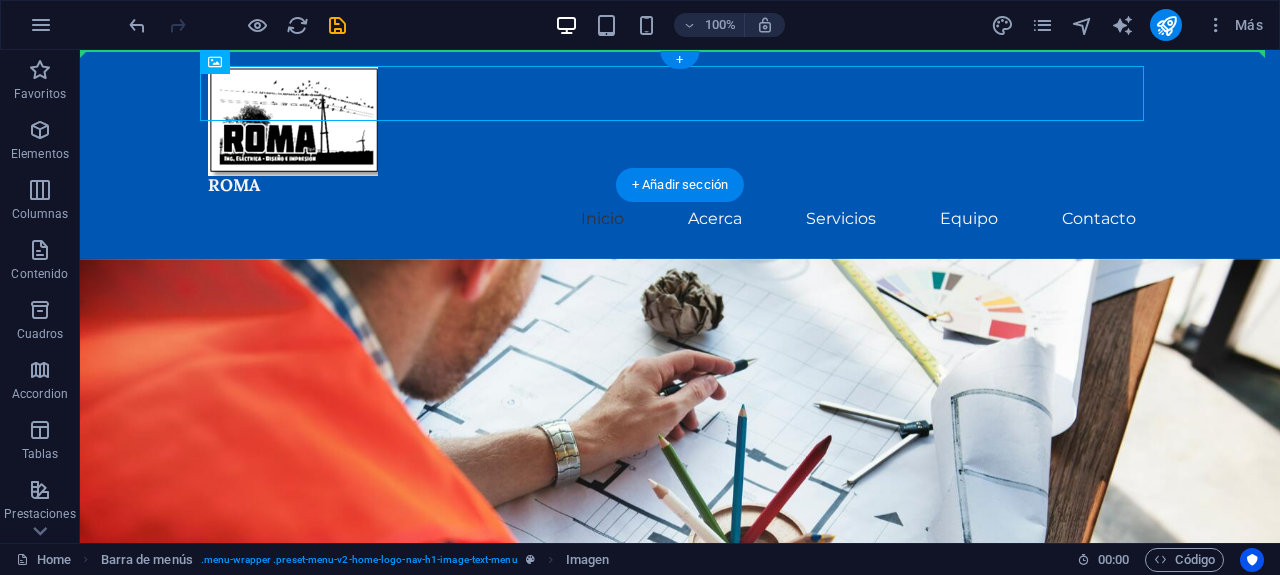 drag, startPoint x: 295, startPoint y: 109, endPoint x: 178, endPoint y: 97, distance: 117.61378 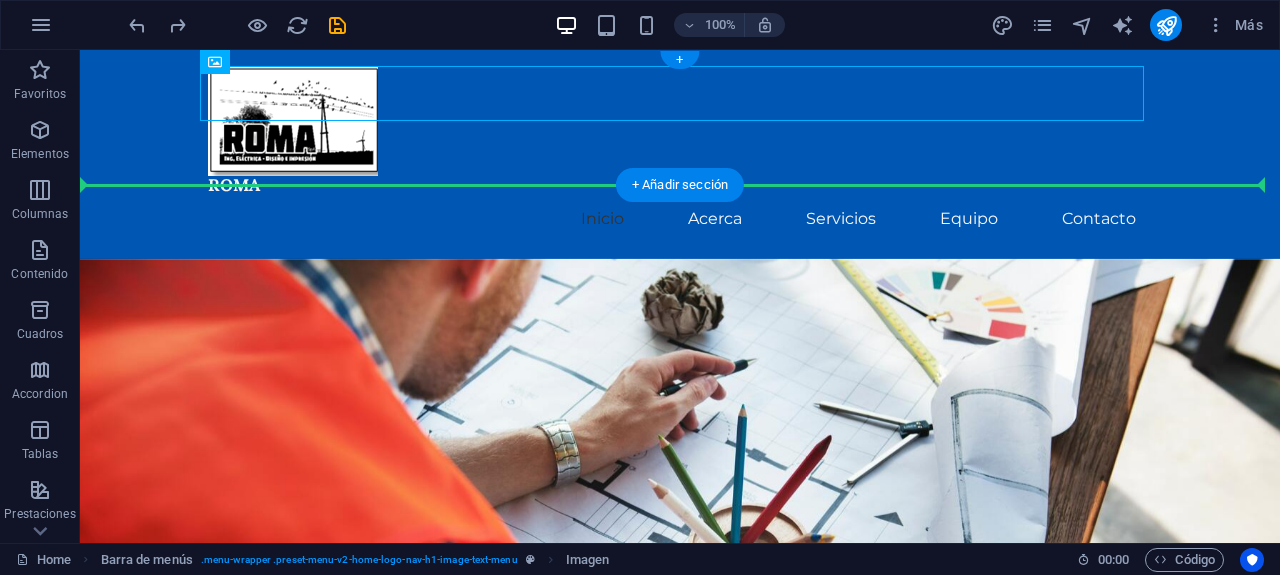 drag, startPoint x: 228, startPoint y: 95, endPoint x: 180, endPoint y: 130, distance: 59.405388 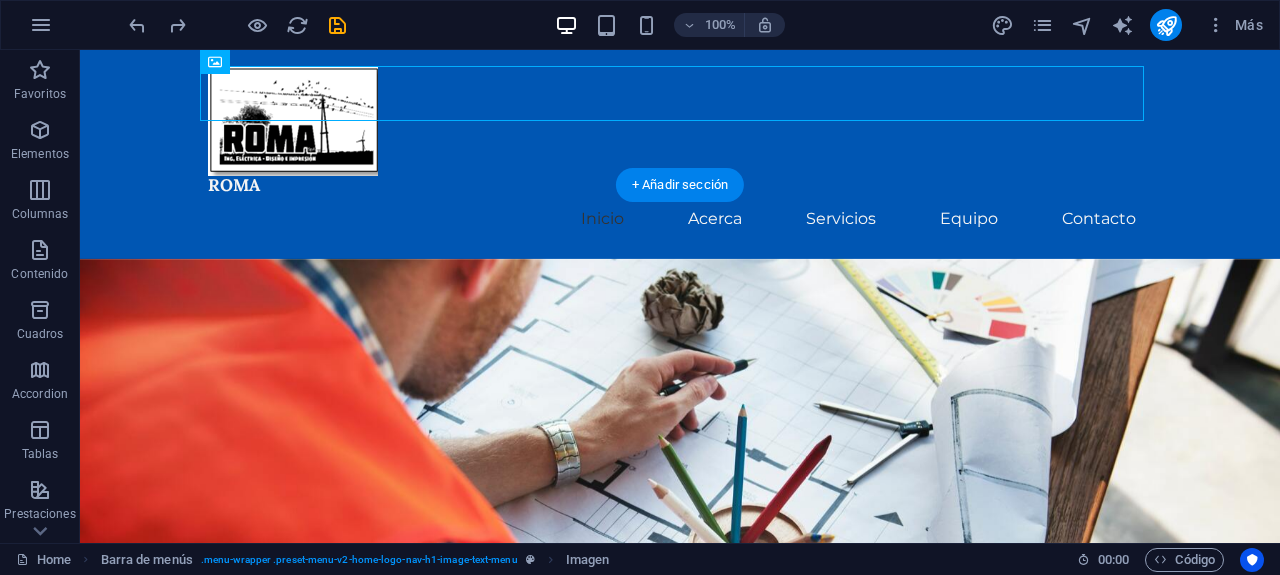 click at bounding box center [680, 473] 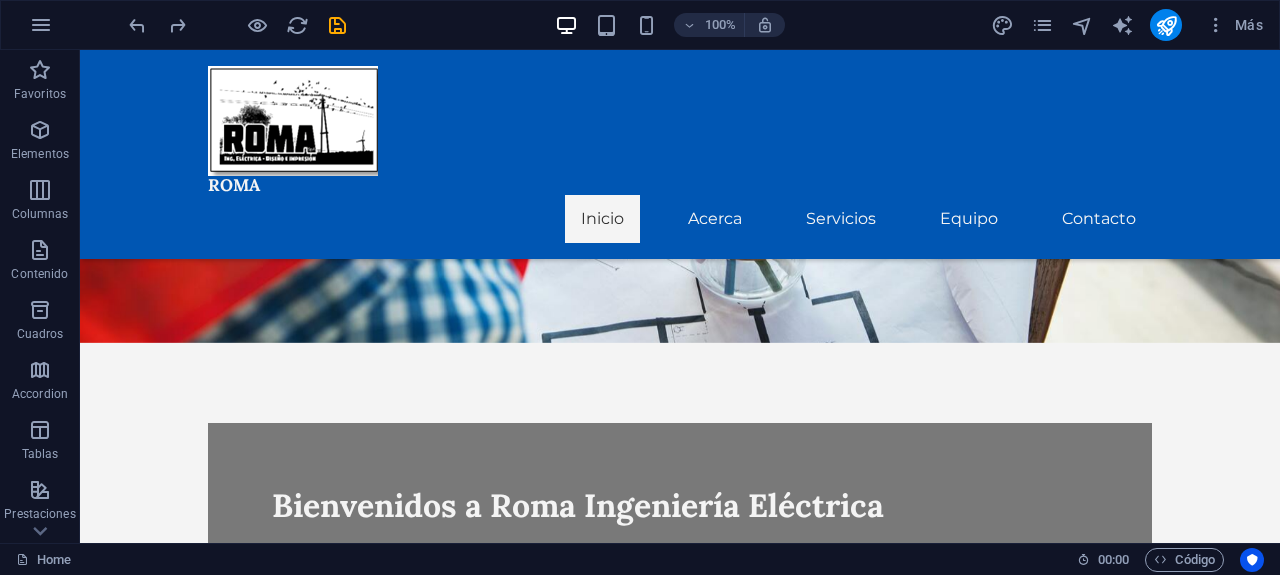 scroll, scrollTop: 0, scrollLeft: 0, axis: both 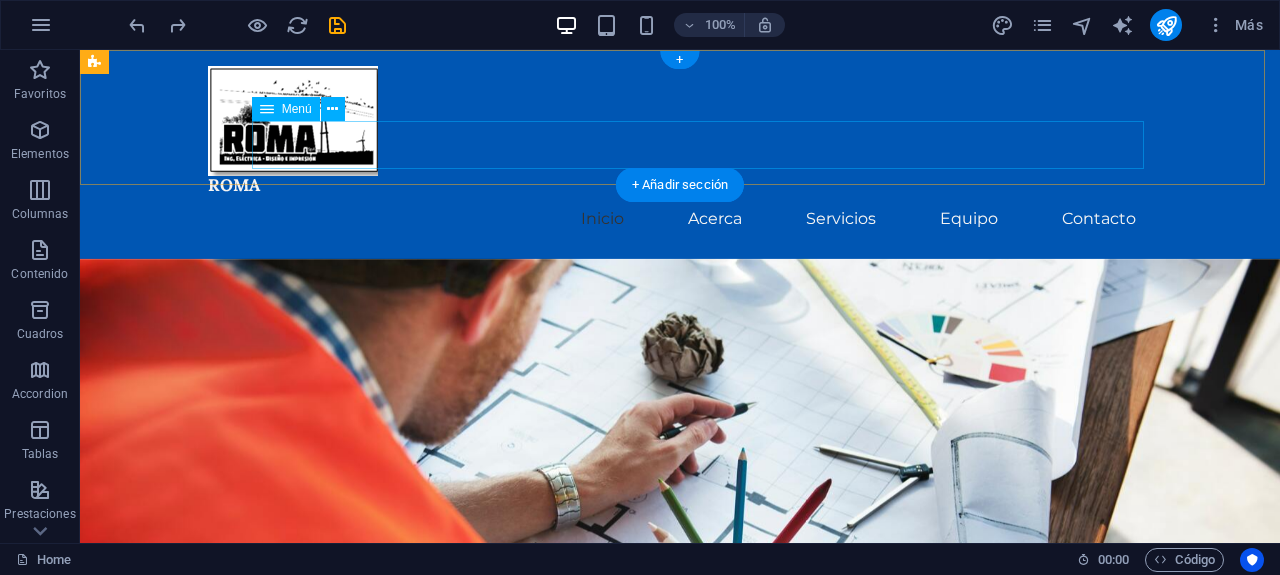 click on "Inicio Acerca Servicios Equipo Contacto" at bounding box center (680, 219) 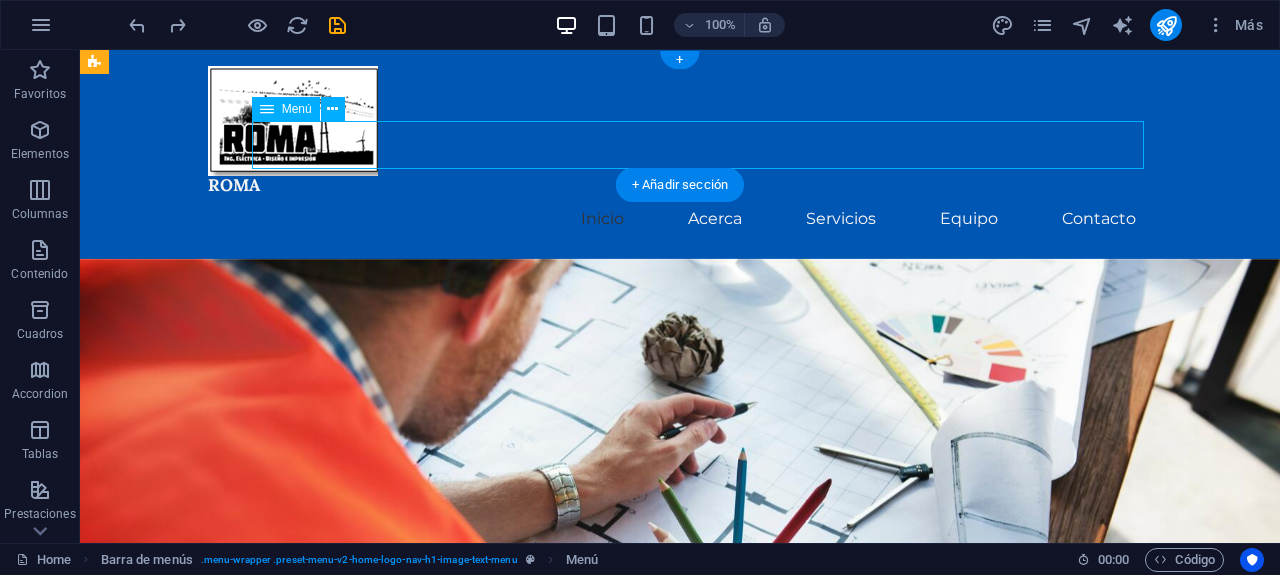 click on "Inicio Acerca Servicios Equipo Contacto" at bounding box center [680, 219] 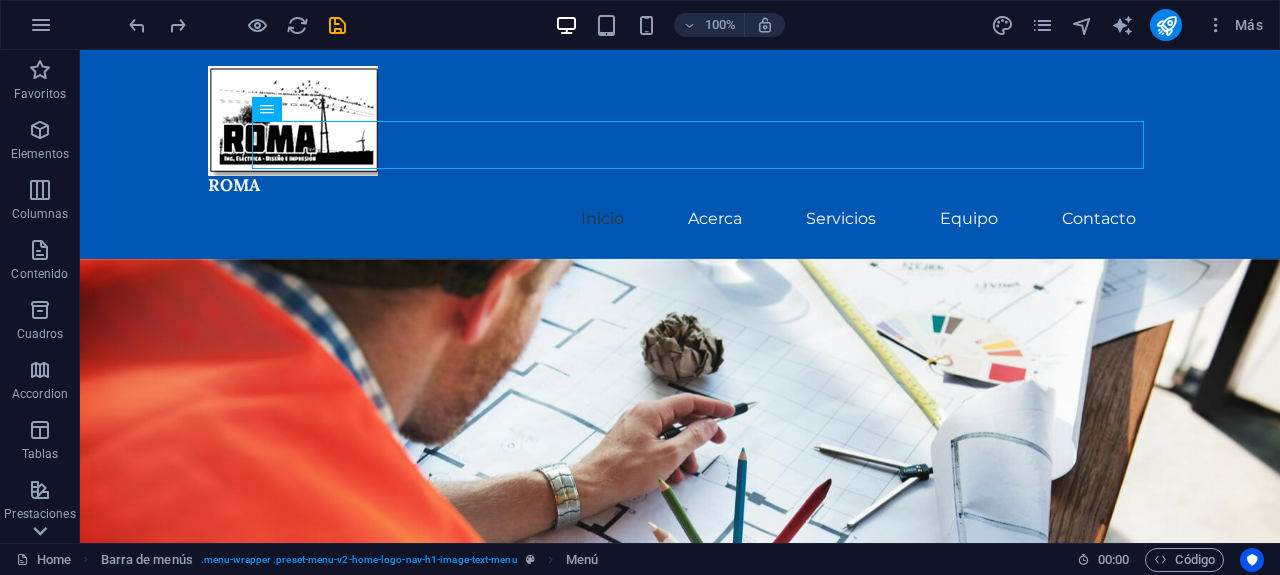 click 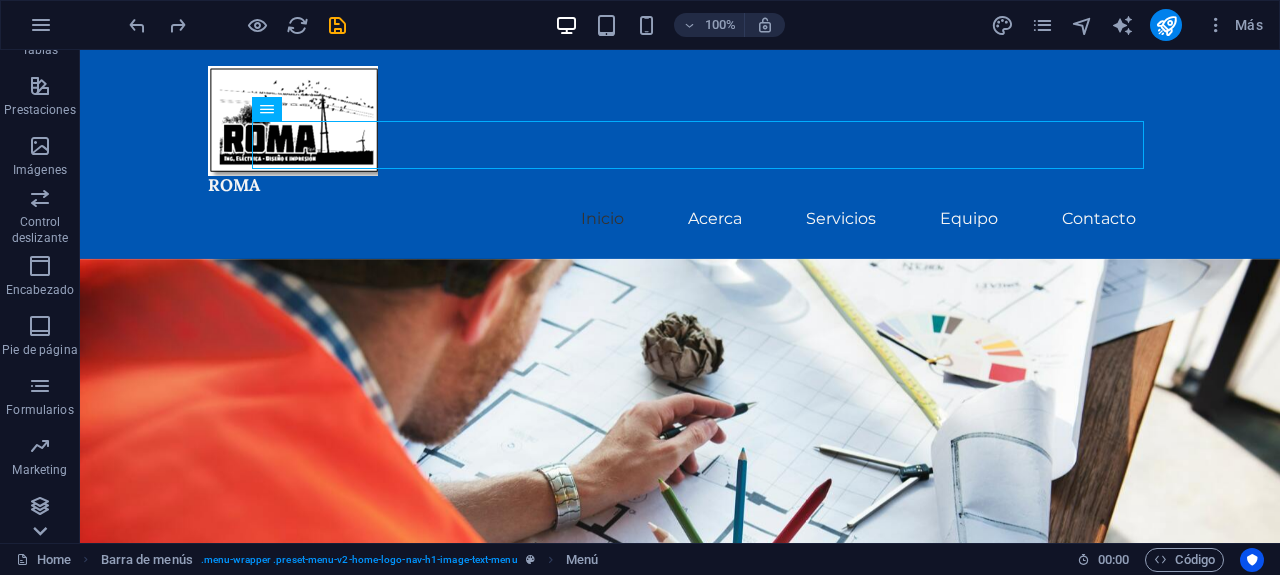 scroll, scrollTop: 406, scrollLeft: 0, axis: vertical 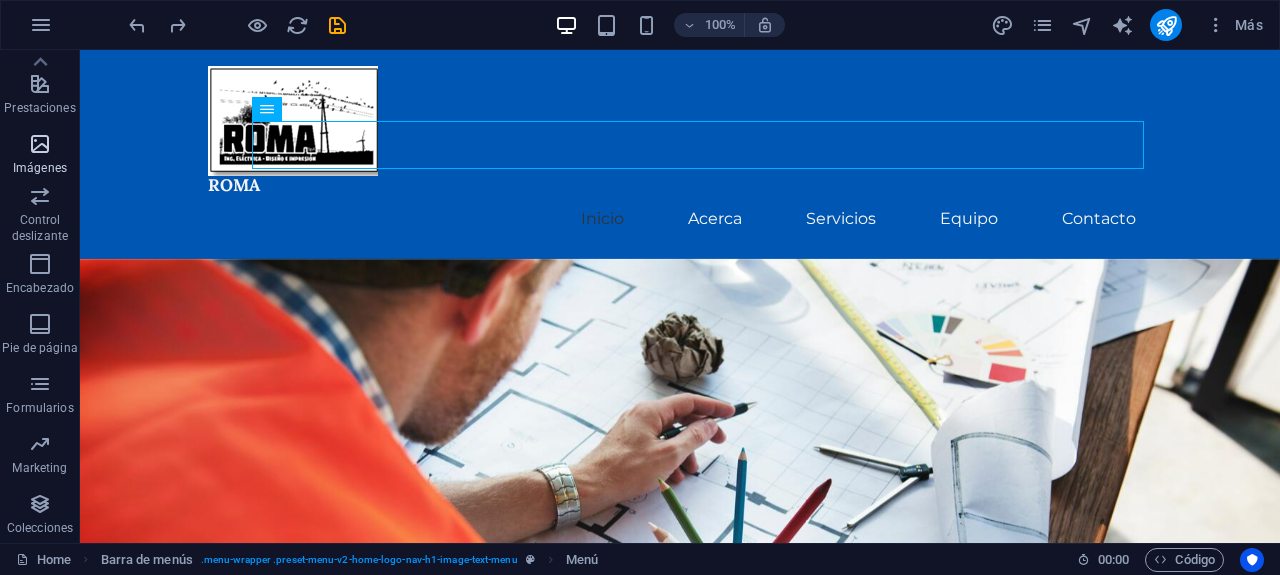 click on "Imágenes" at bounding box center (40, 156) 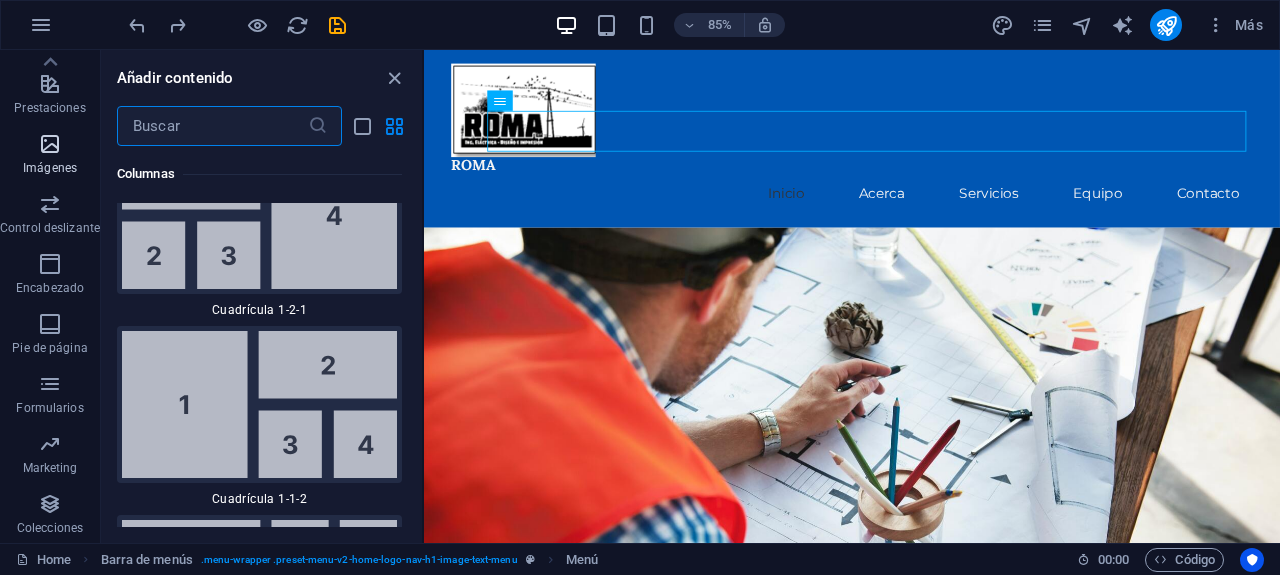 scroll, scrollTop: 20126, scrollLeft: 0, axis: vertical 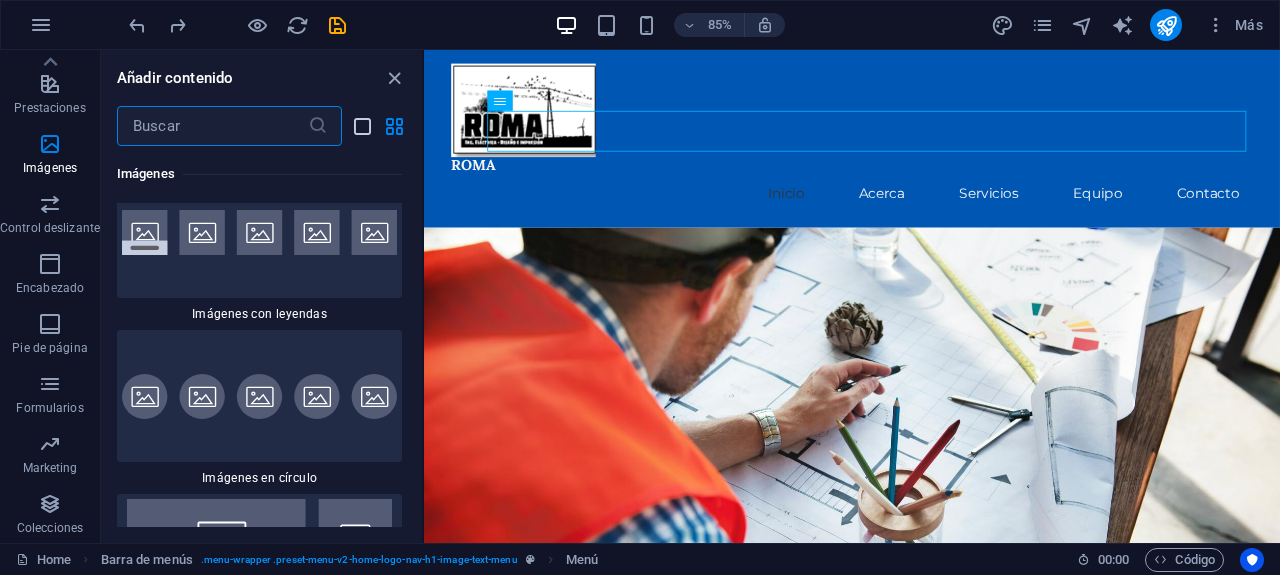 click at bounding box center (362, 126) 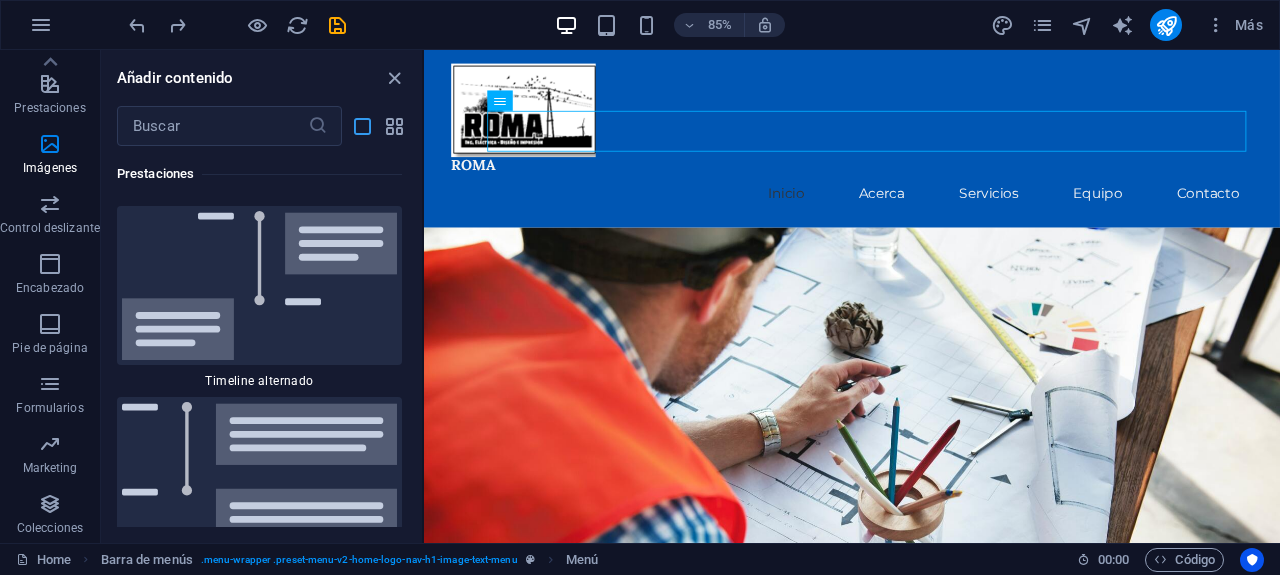 scroll, scrollTop: 23498, scrollLeft: 0, axis: vertical 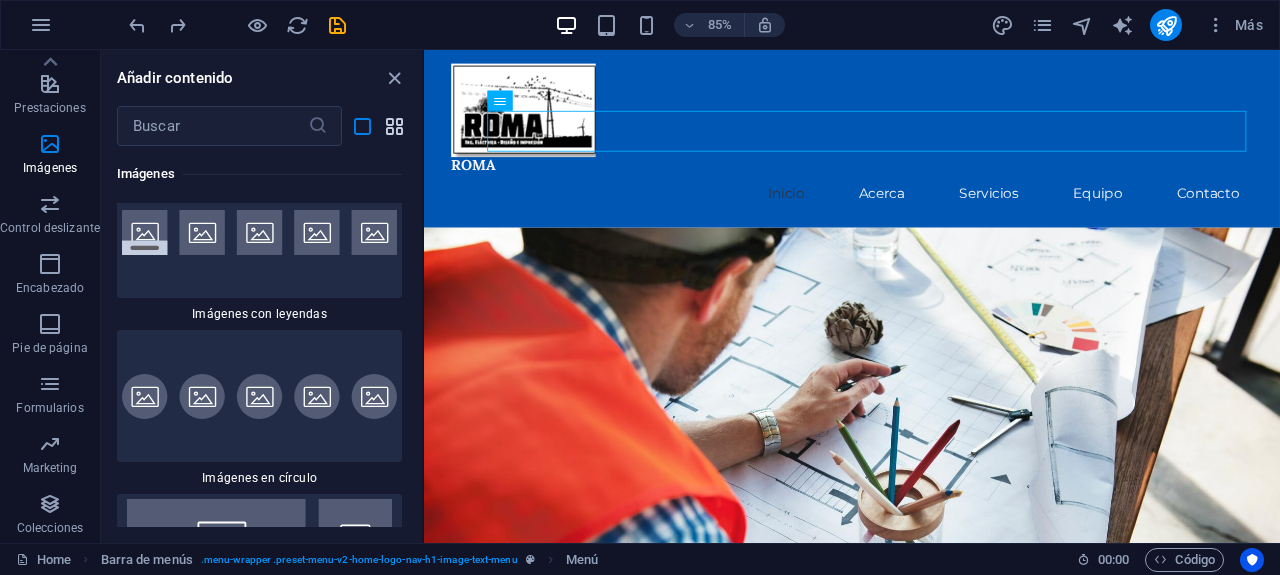 click at bounding box center [394, 126] 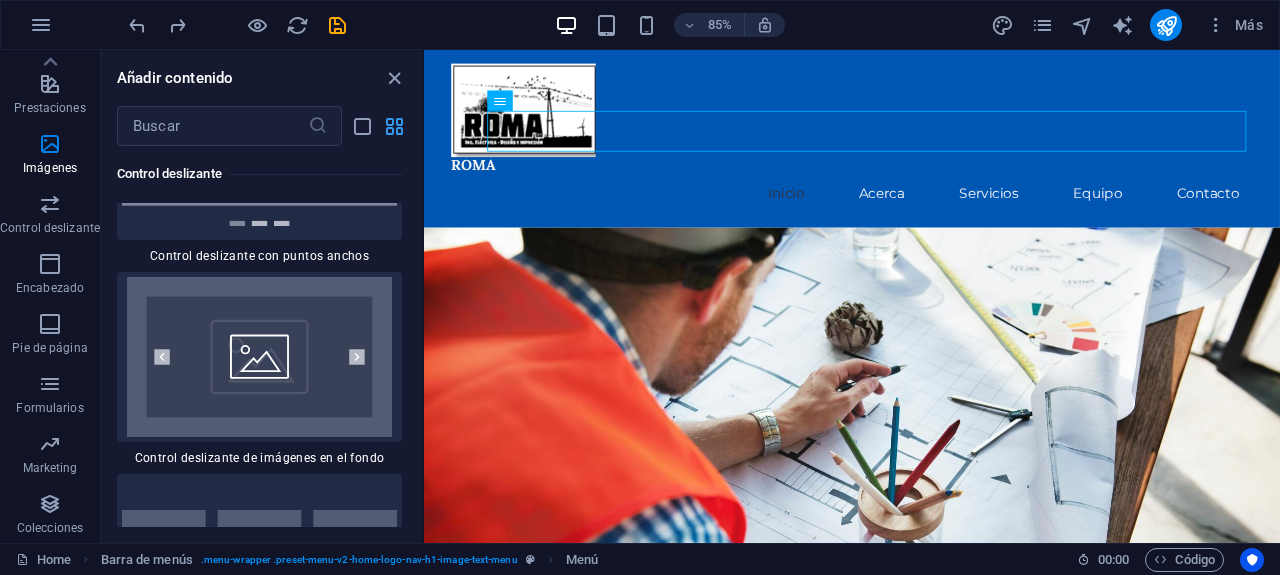 scroll, scrollTop: 20126, scrollLeft: 0, axis: vertical 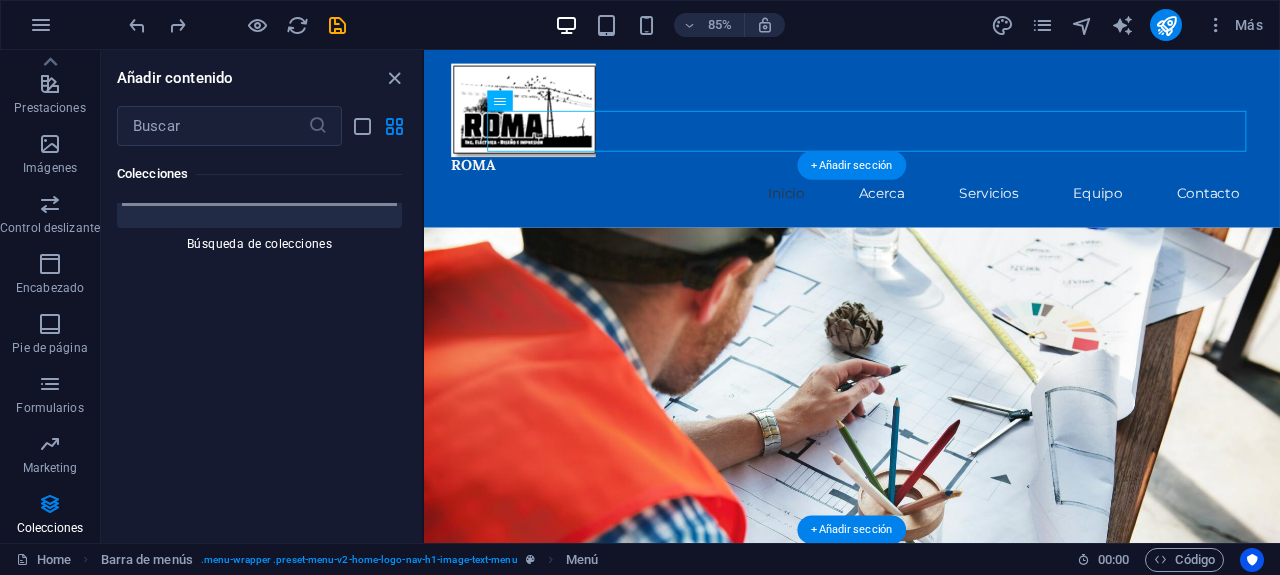 click at bounding box center [927, 517] 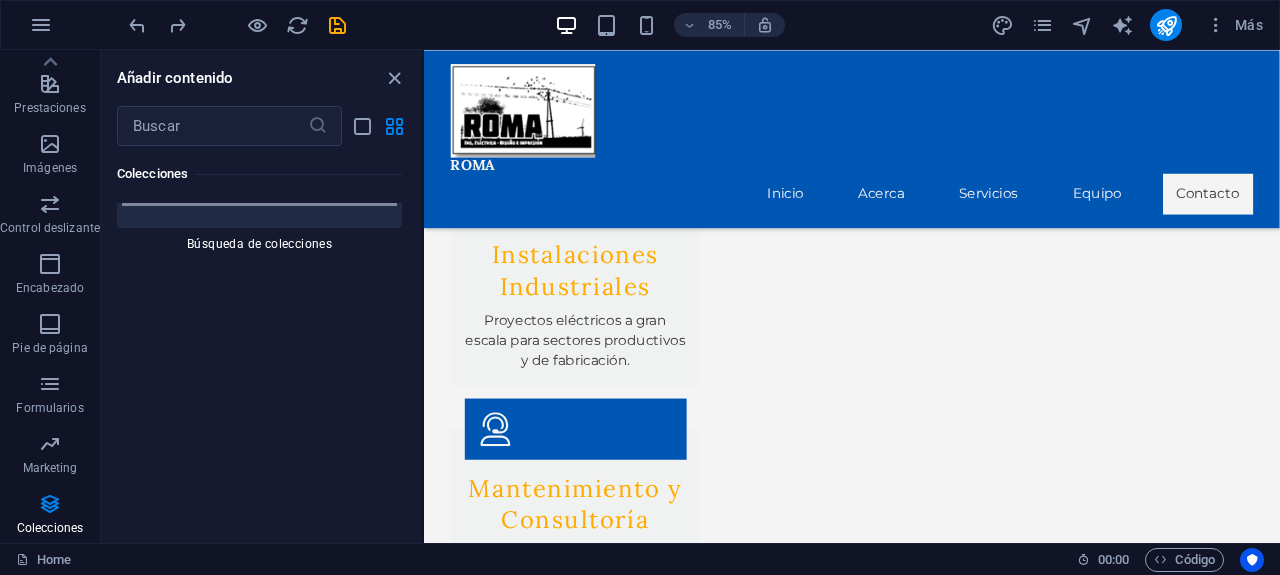 scroll, scrollTop: 2988, scrollLeft: 0, axis: vertical 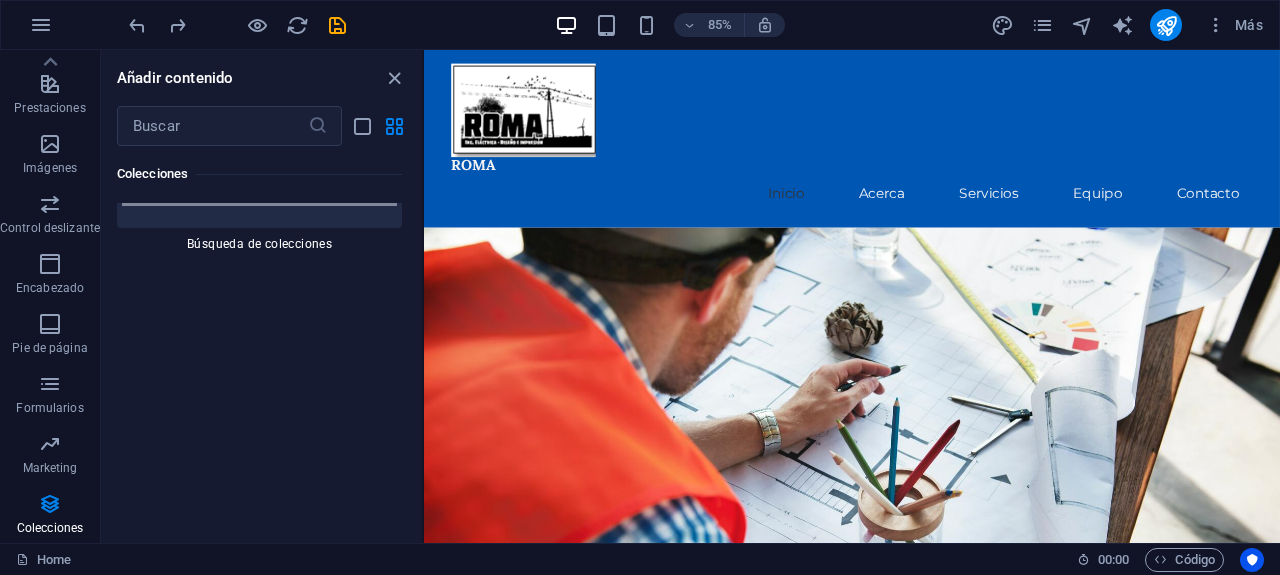 click at bounding box center (237, 25) 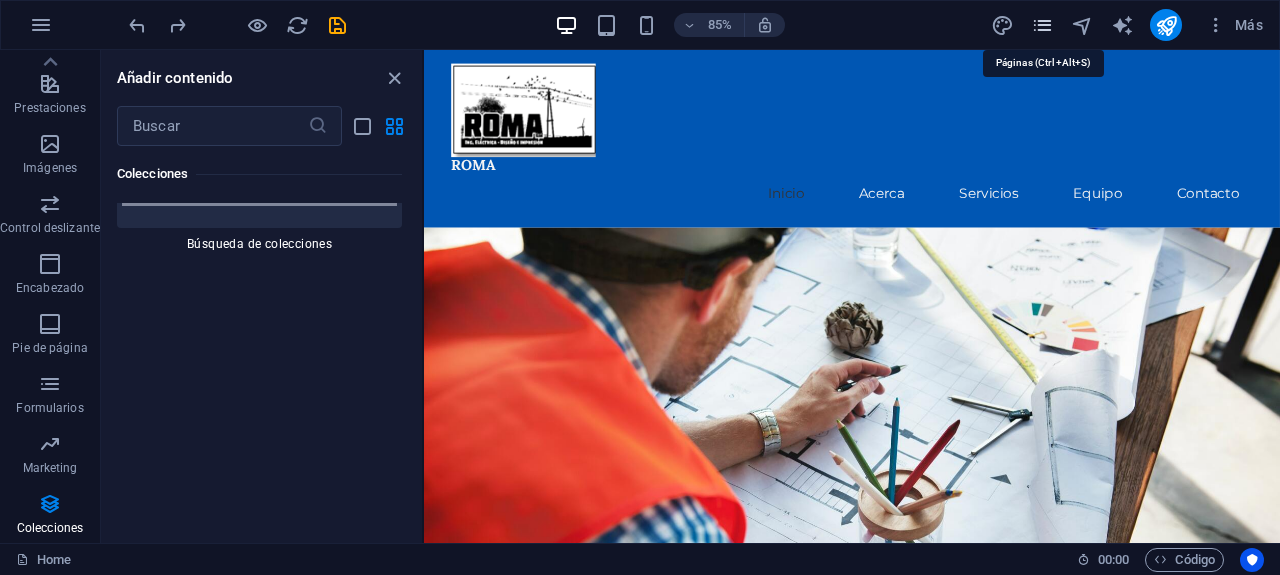 click at bounding box center [1042, 25] 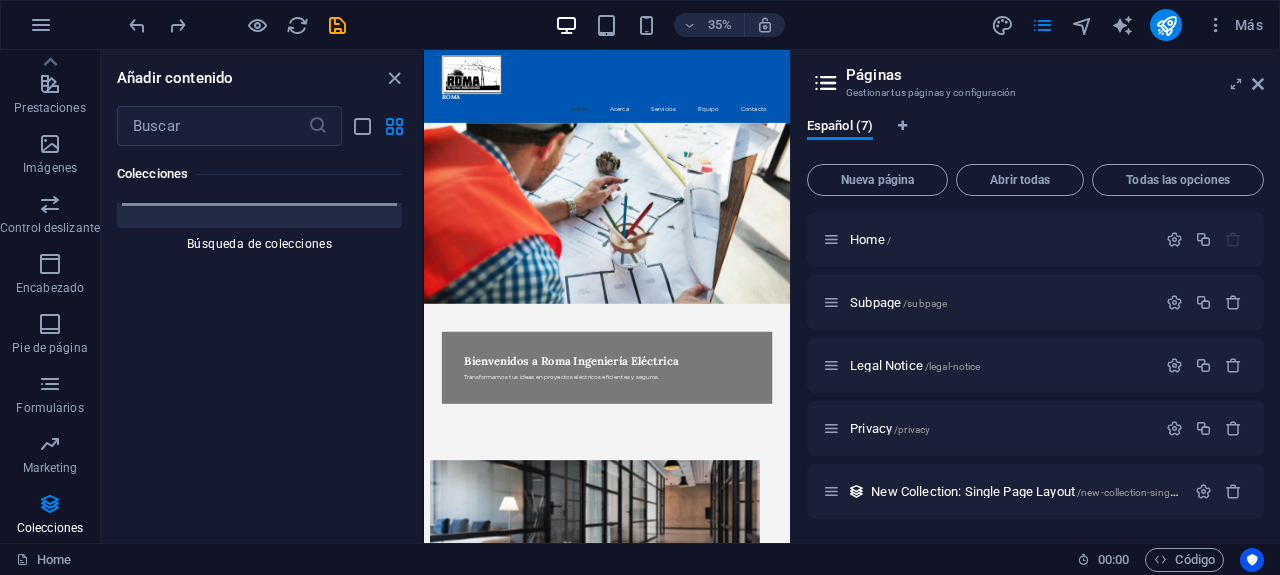 click on "Gestionar tus páginas y configuración" at bounding box center [1035, 93] 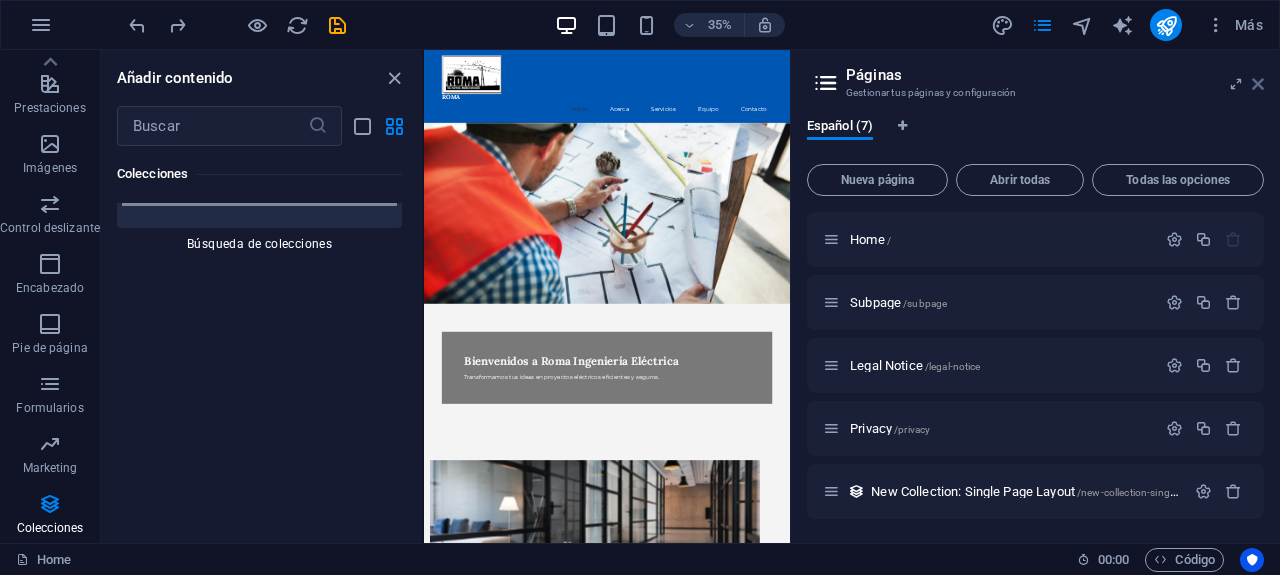 click at bounding box center (1258, 84) 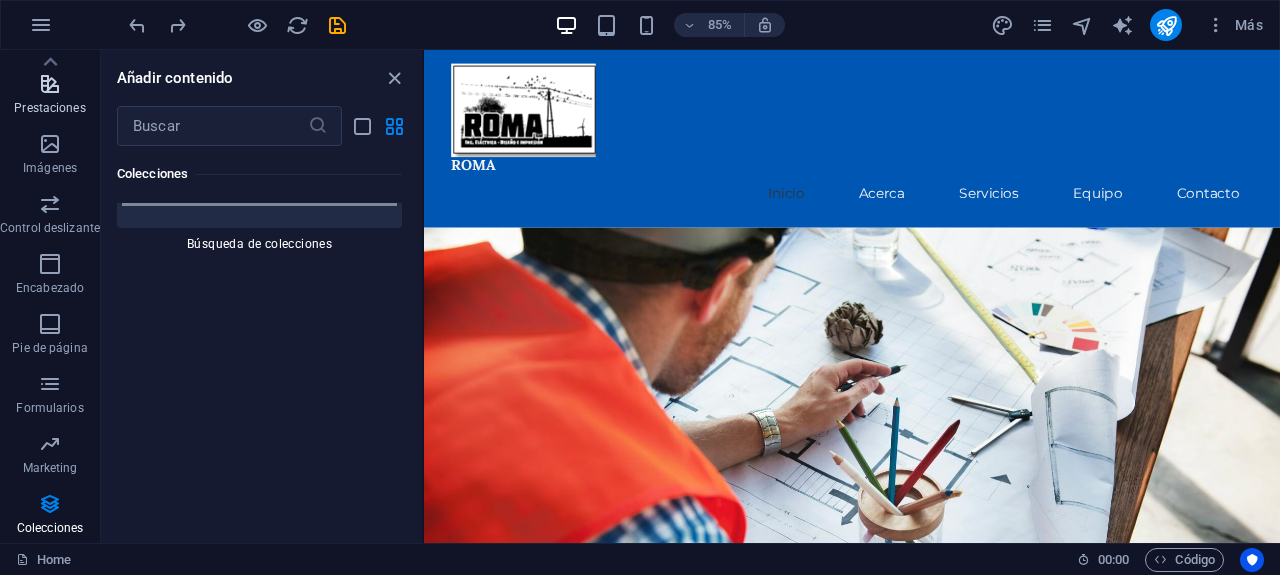 click on "Prestaciones" at bounding box center [49, 108] 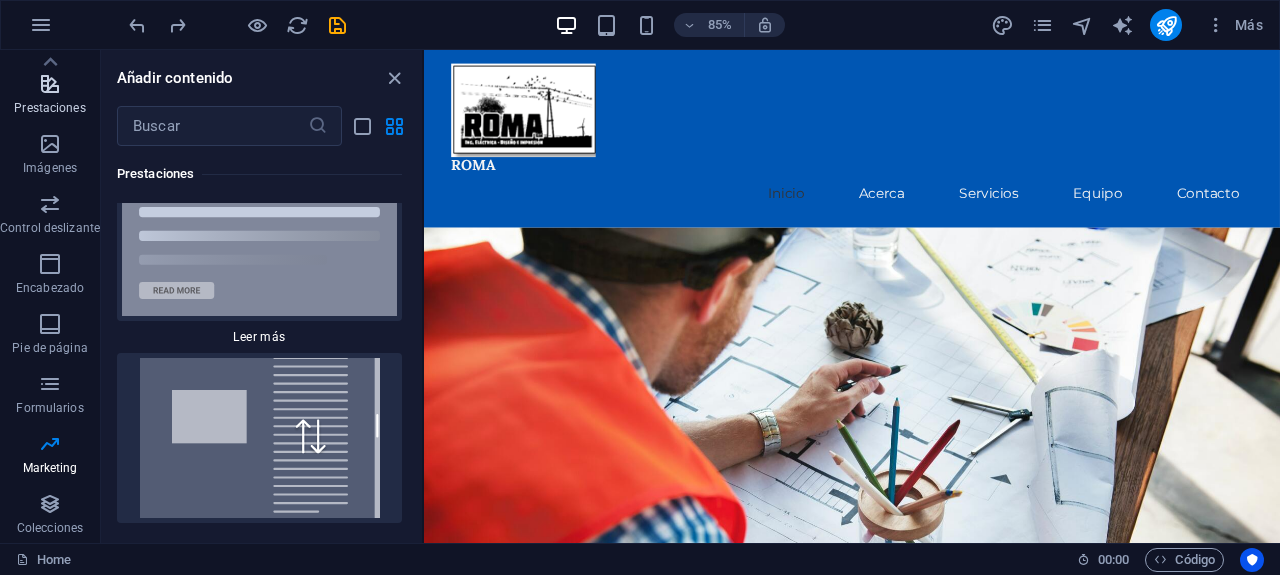 scroll, scrollTop: 15278, scrollLeft: 0, axis: vertical 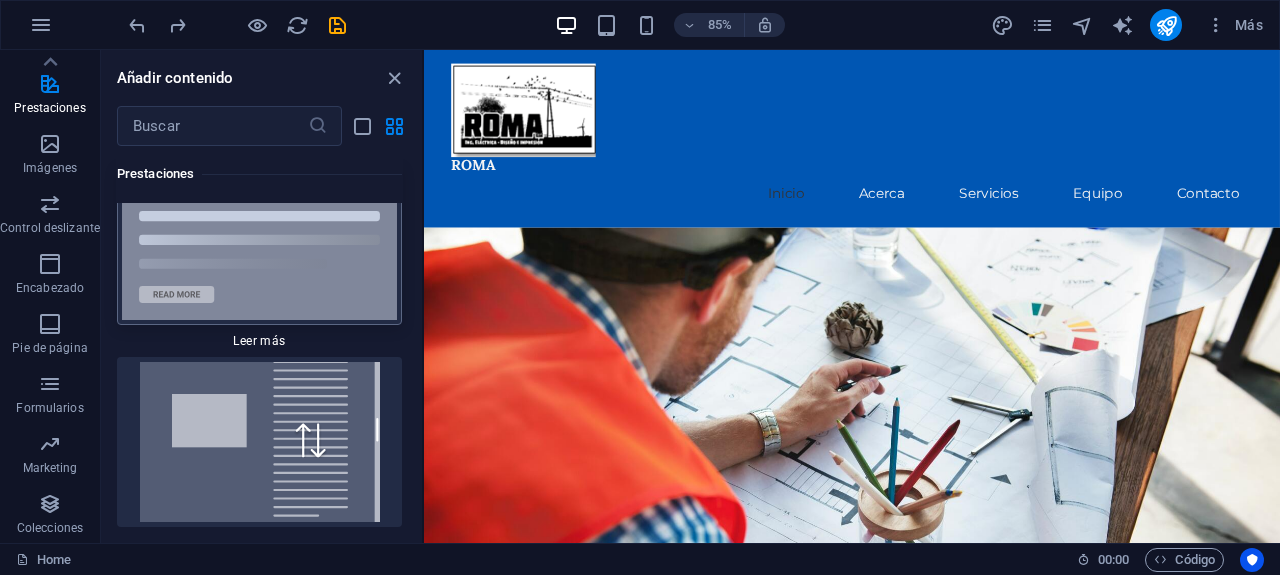 click at bounding box center [259, 245] 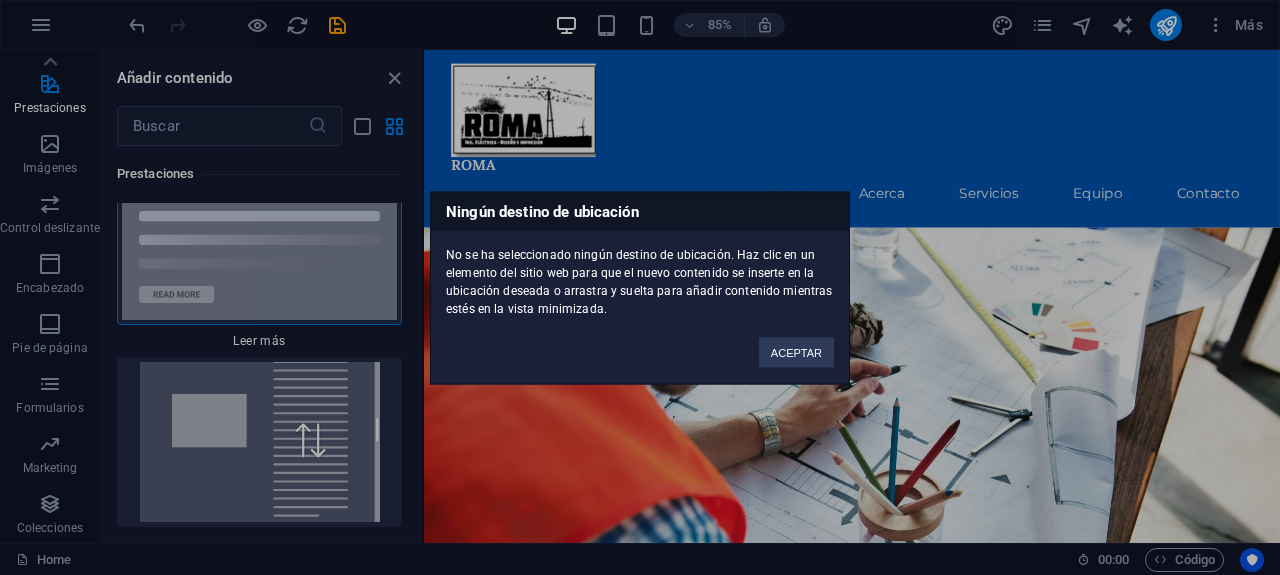 click on "Ningún destino de ubicación No se ha seleccionado ningún destino de ubicación. Haz clic en un elemento del sitio web para que el nuevo contenido se inserte en la ubicación deseada o arrastra y suelta para añadir contenido mientras estés en la vista minimizada. ACEPTAR" at bounding box center (640, 287) 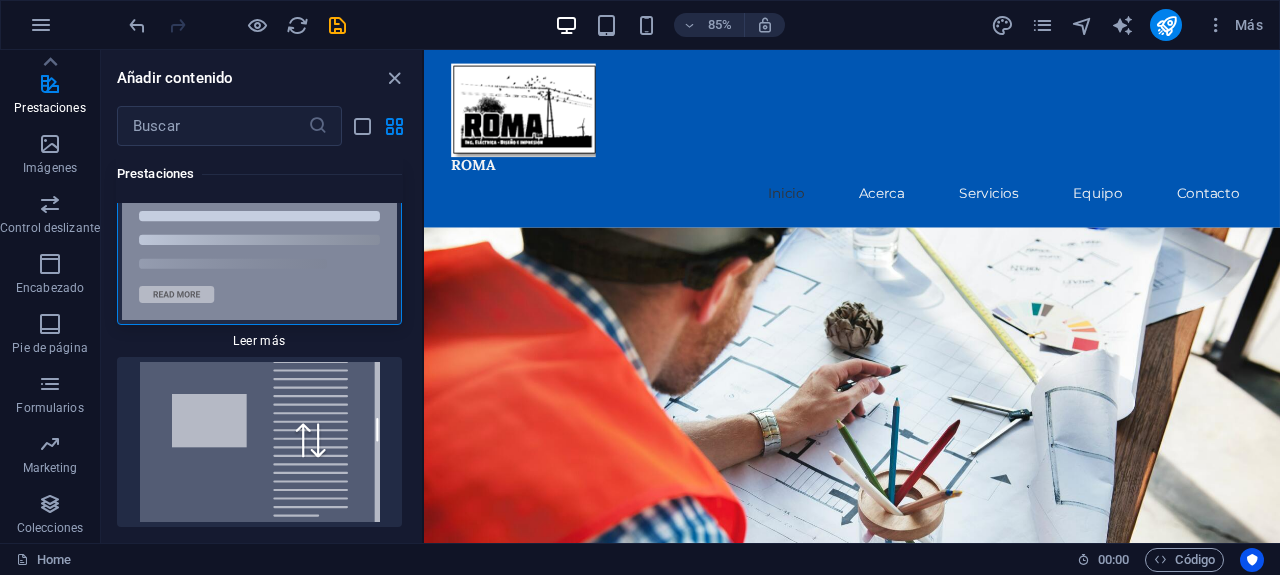 click at bounding box center [259, 245] 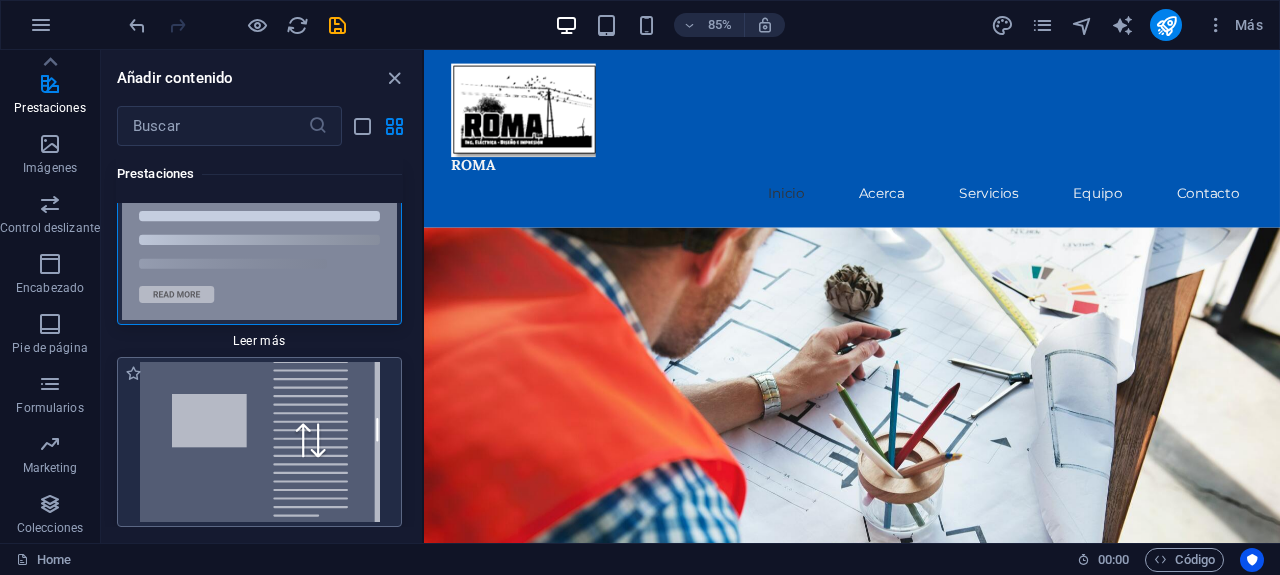 click at bounding box center (259, 442) 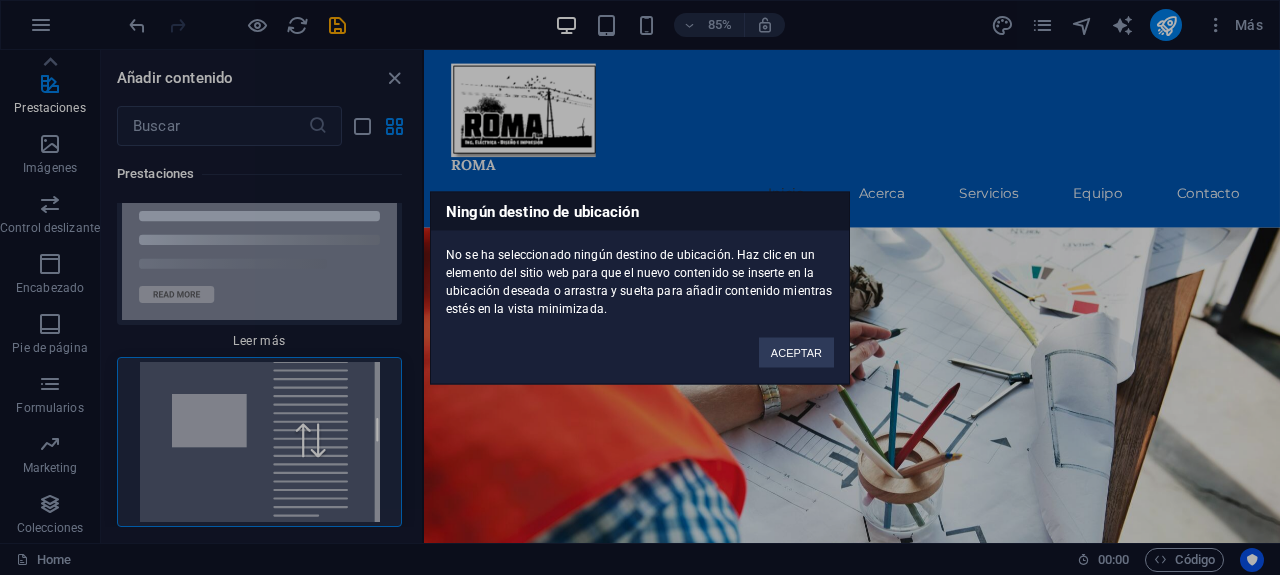 click on "Ningún destino de ubicación No se ha seleccionado ningún destino de ubicación. Haz clic en un elemento del sitio web para que el nuevo contenido se inserte en la ubicación deseada o arrastra y suelta para añadir contenido mientras estés en la vista minimizada. ACEPTAR" at bounding box center [640, 287] 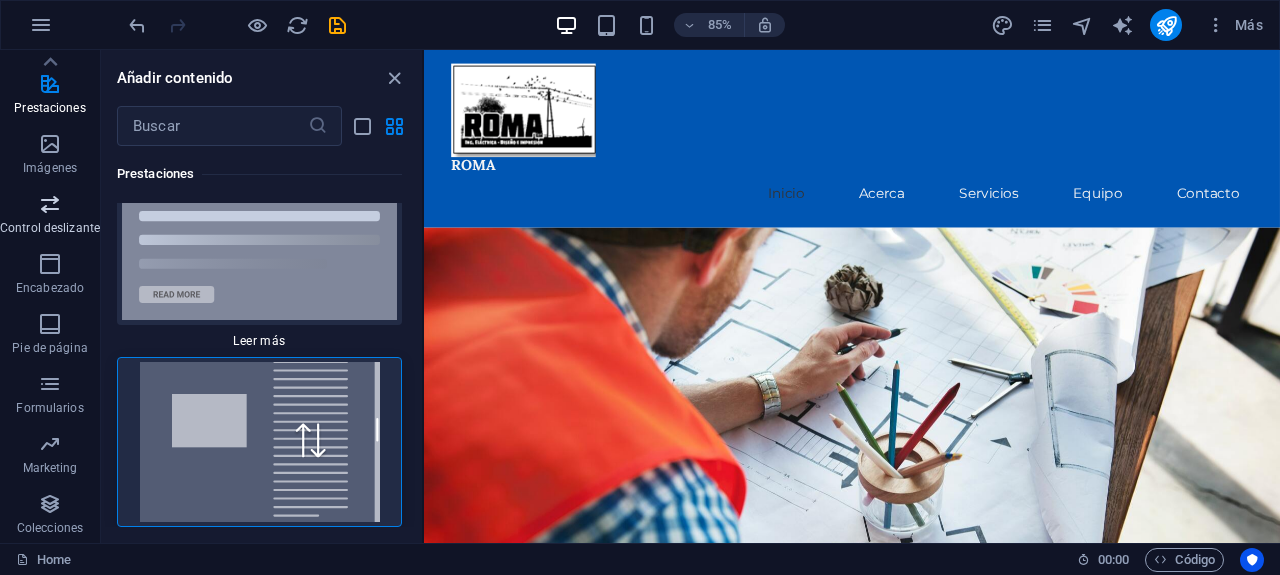 click at bounding box center (50, 204) 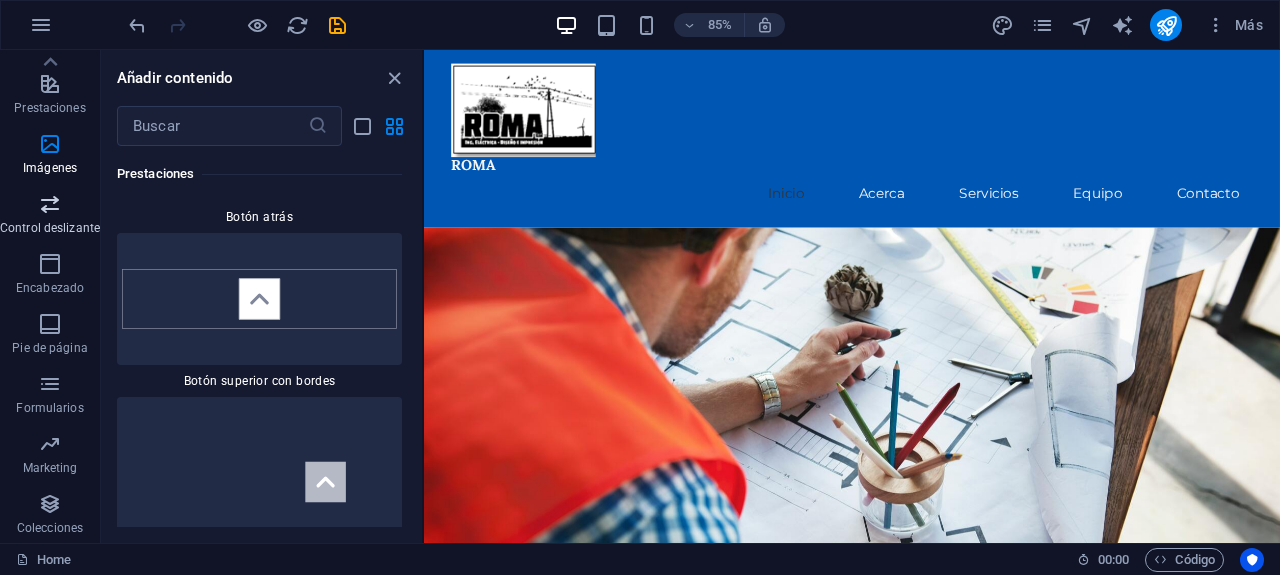 scroll, scrollTop: 22756, scrollLeft: 0, axis: vertical 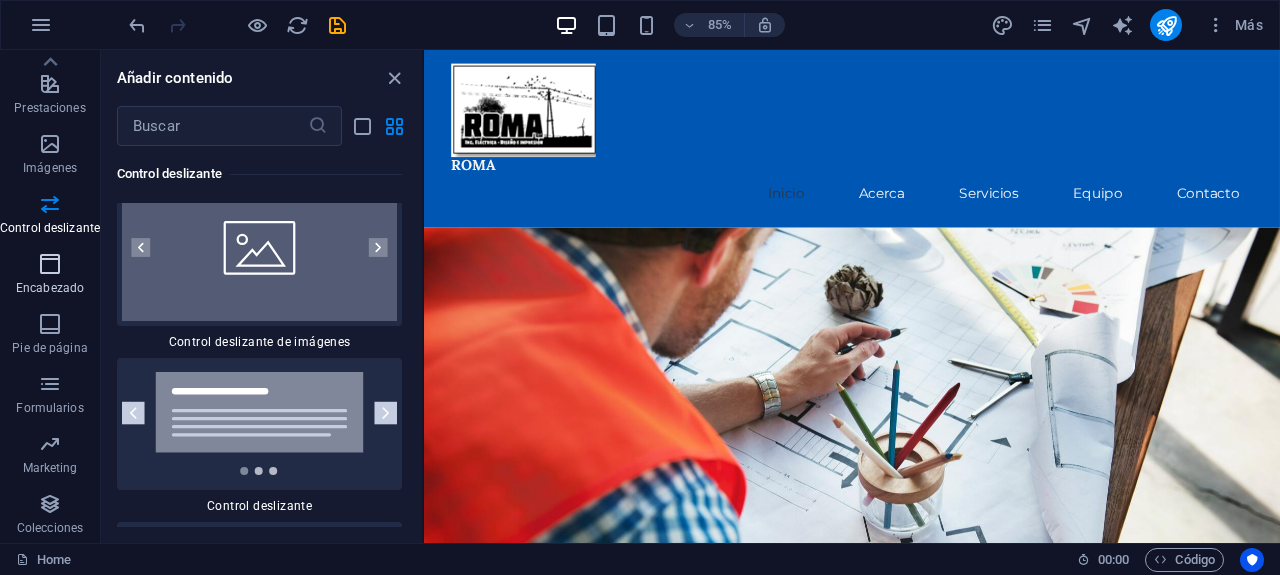 click at bounding box center (50, 264) 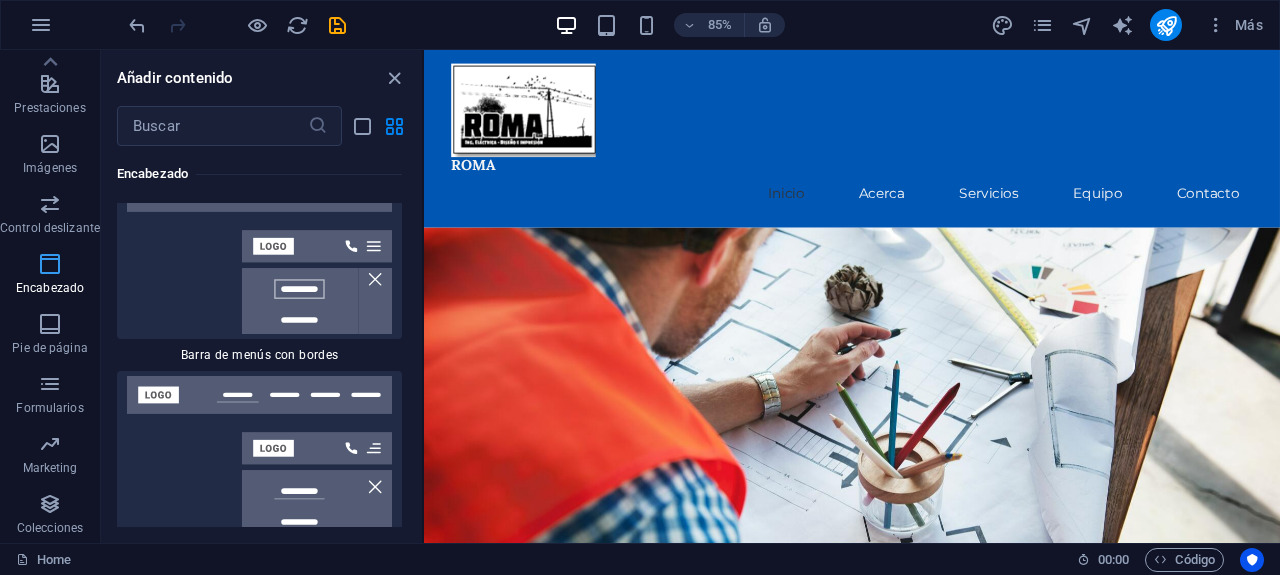 scroll, scrollTop: 24016, scrollLeft: 0, axis: vertical 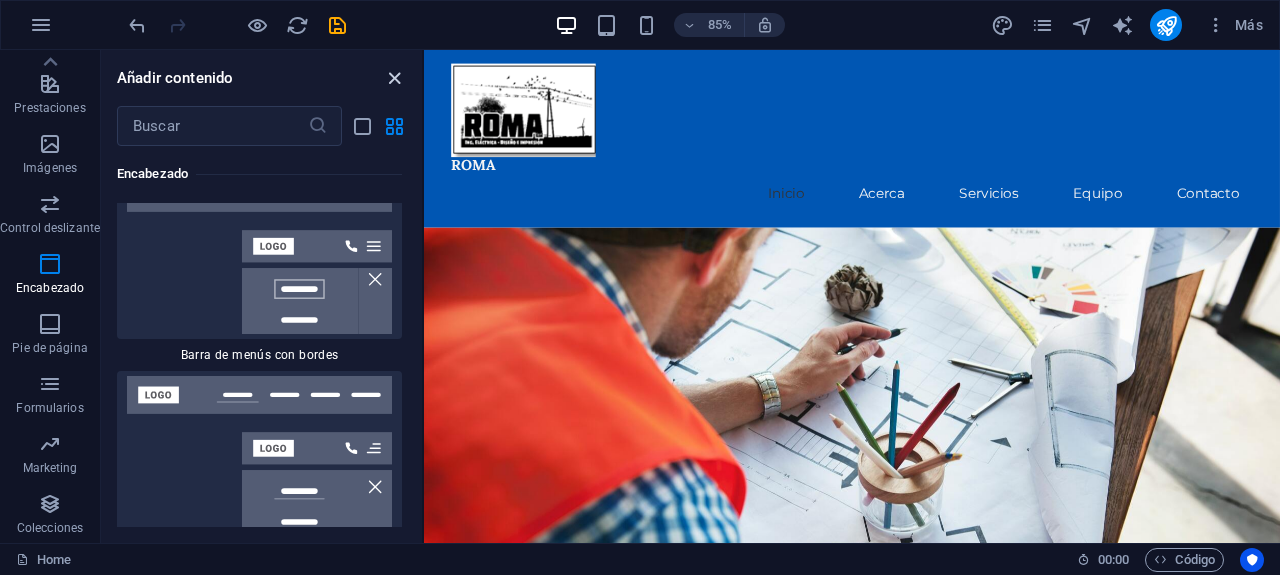 click at bounding box center (394, 78) 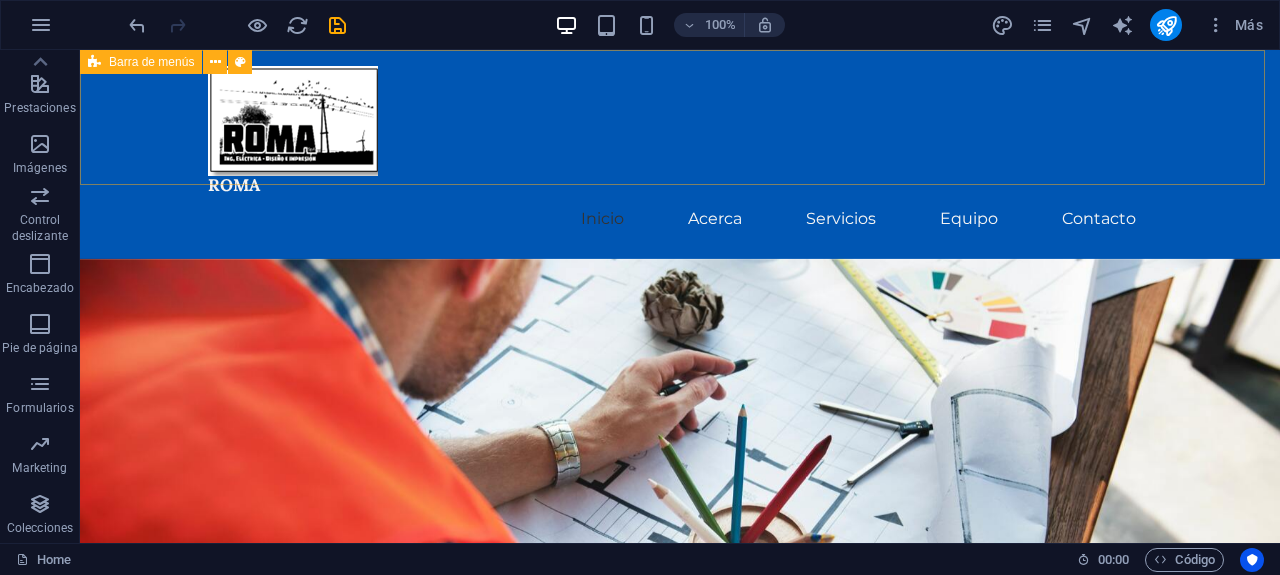 click on "Barra de menús" at bounding box center [151, 62] 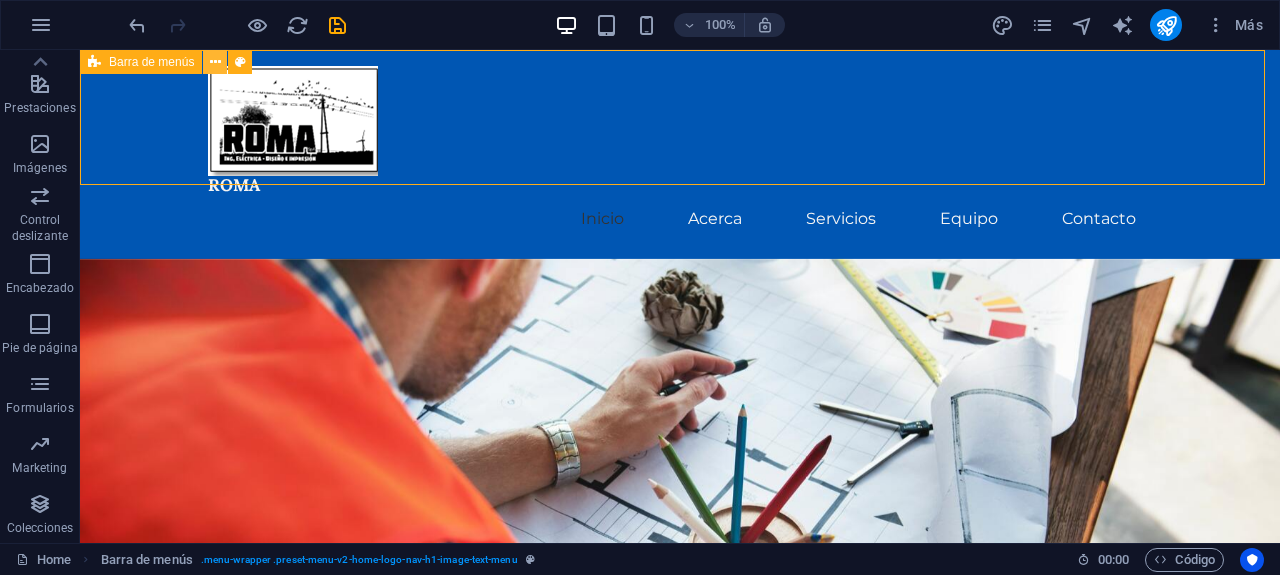 click at bounding box center [215, 62] 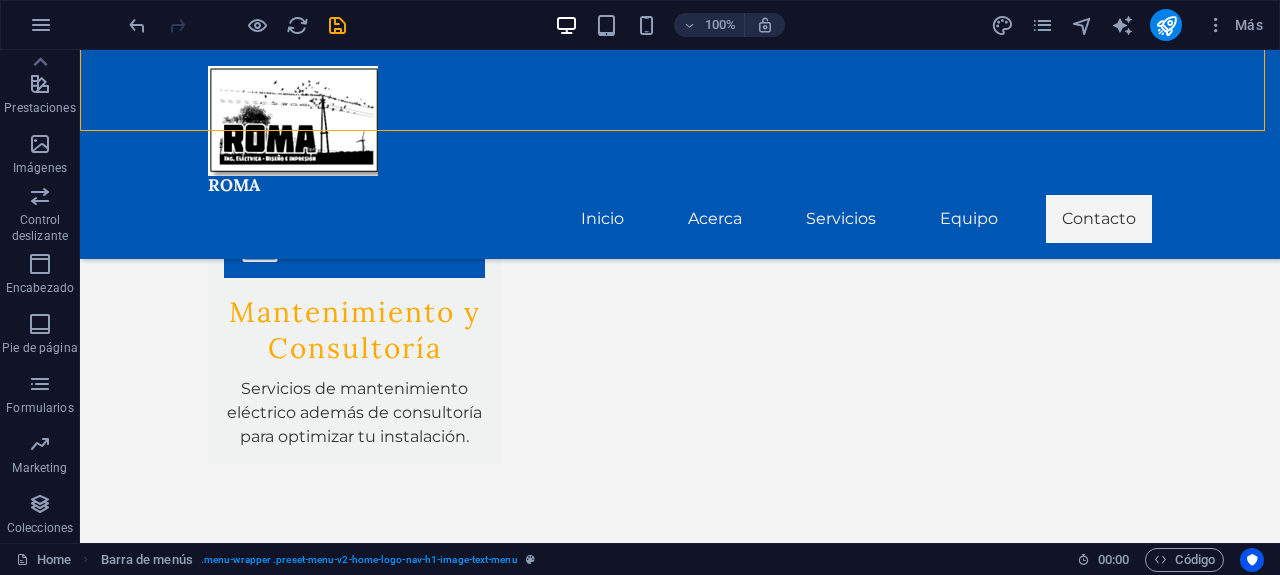 scroll, scrollTop: 3442, scrollLeft: 0, axis: vertical 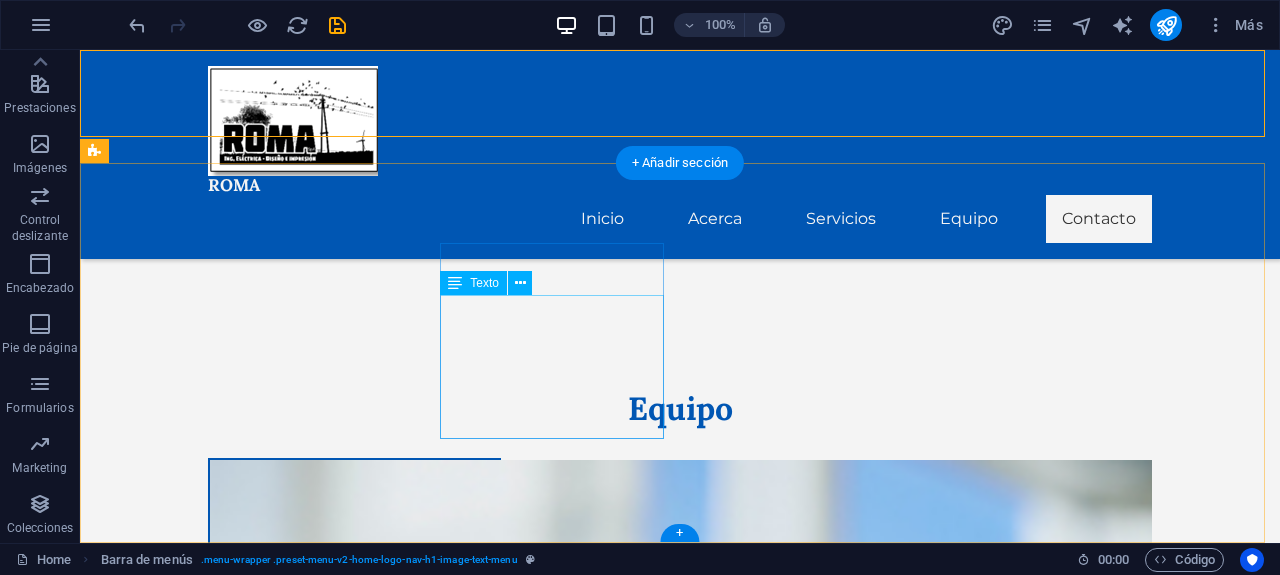 click on "Calle  Santa Maria #[NUMBER] [POSTAL_CODE]   [CITY] Teléfono:  +569[PHONE] Móvil: Correo electrónico:  [EMAIL]" at bounding box center [208, 4146] 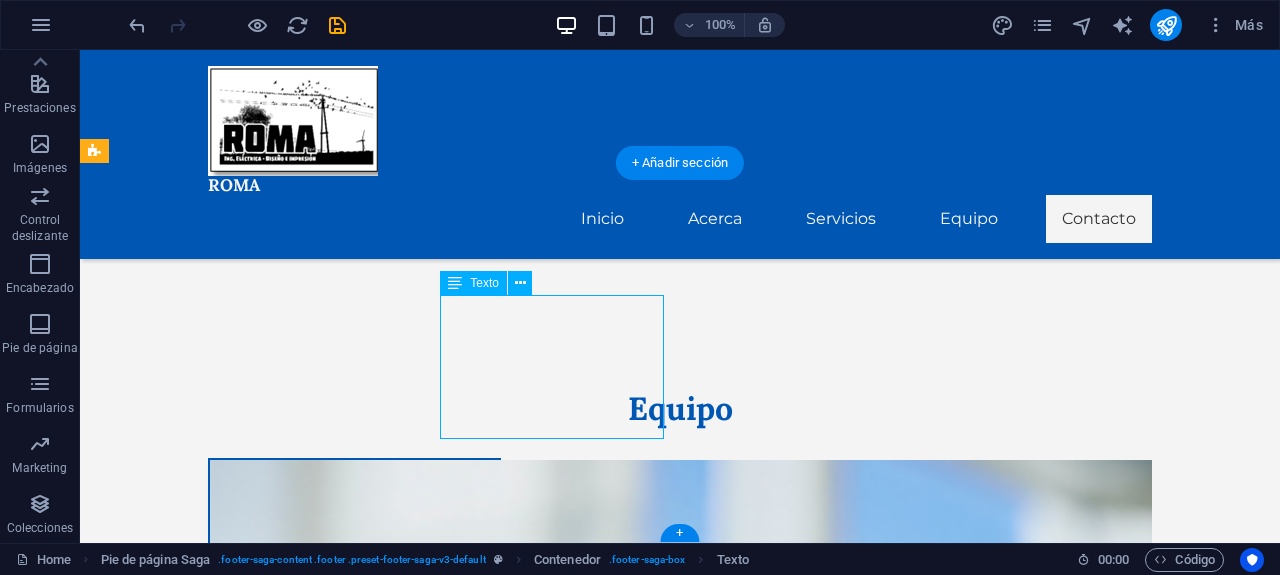 click on "Calle  Santa Maria #[NUMBER] [POSTAL_CODE]   [CITY] Teléfono:  +569[PHONE] Móvil: Correo electrónico:  [EMAIL]" at bounding box center [208, 4146] 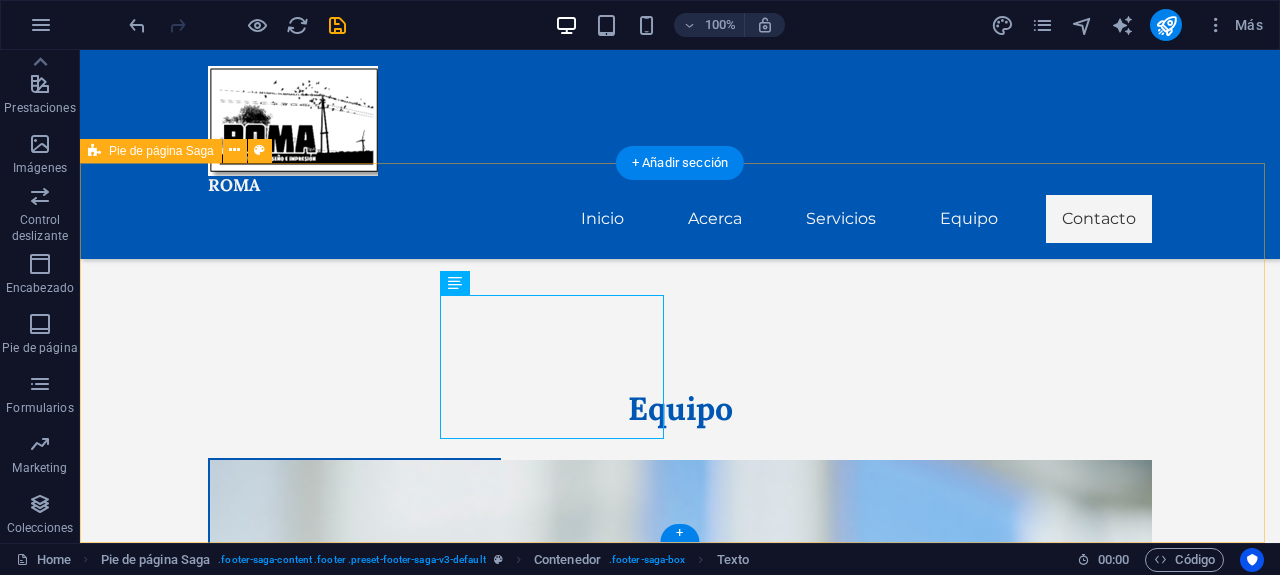 click on "Asistente Administrativo
roma ingeniería eléctrica Roma Ingeniería Eléctrica es tu aliado en instalaciones eléctricas. Ofrecemos soluciones personalizadas y adaptadas a tus necesidades. Contacto Calle  Santa Maria #[NUMBER] [POSTAL_CODE]   [CITY] Teléfono:  +569[PHONE] Móvil: Correo electrónico:  [EMAIL] Navegación Inicio Acerca Servicios Equipo Contacto Aviso legal política de privacidad Redes sociales Facebook Instagram" at bounding box center [680, 4219] 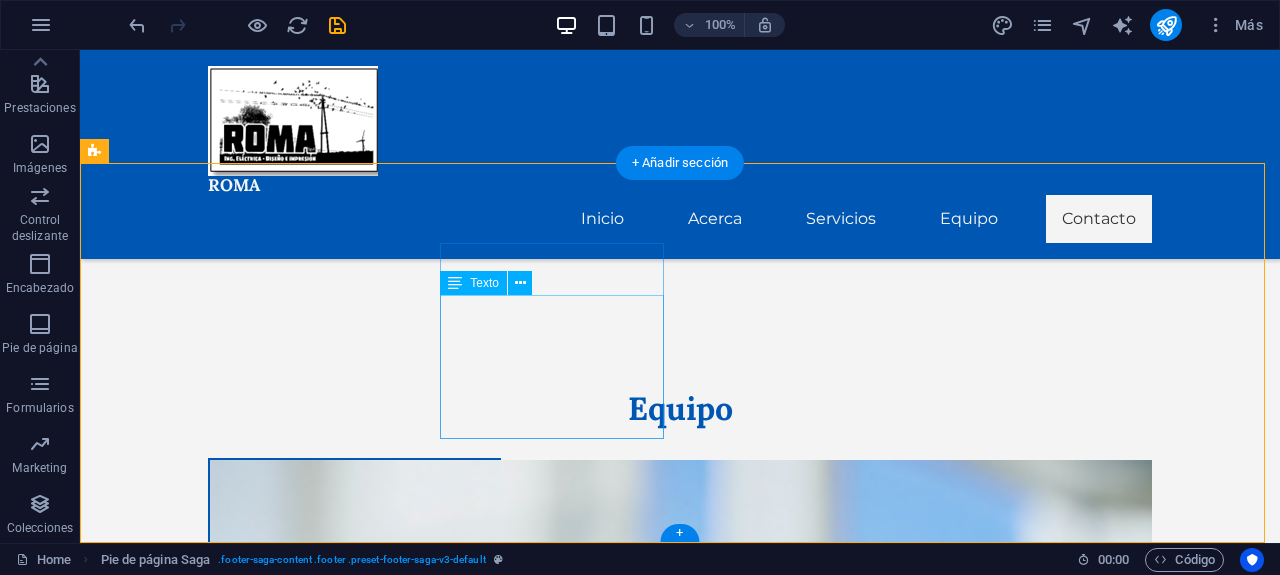 click on "Calle  Santa Maria #[NUMBER] [POSTAL_CODE]   [CITY] Teléfono:  +569[PHONE] Móvil: Correo electrónico:  [EMAIL]" at bounding box center [208, 4146] 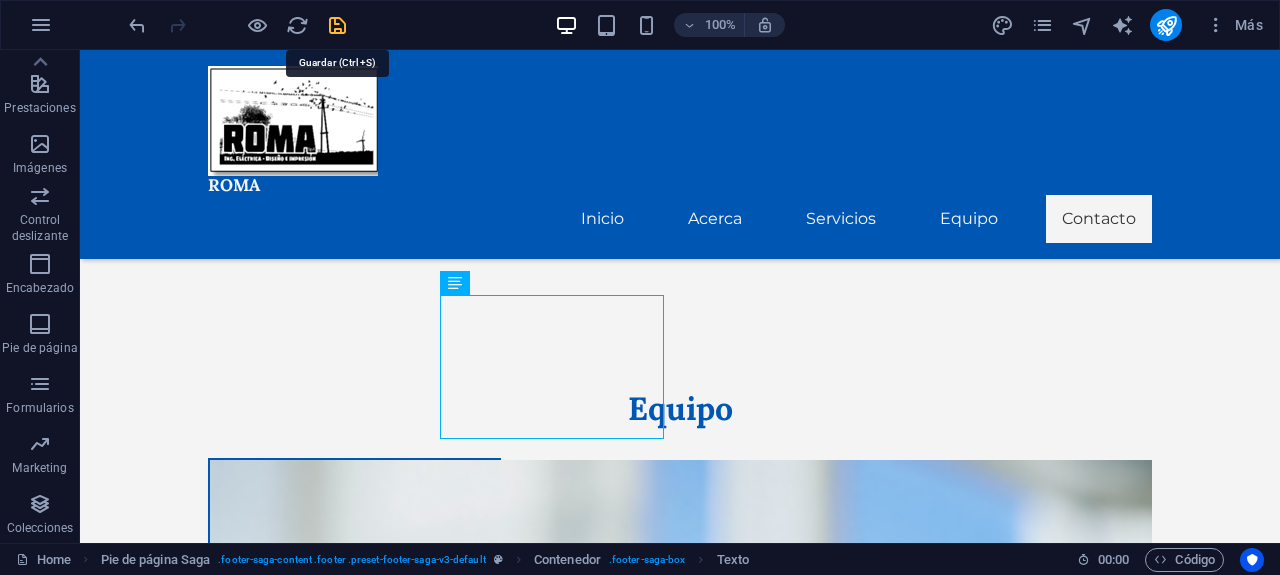 click at bounding box center [337, 25] 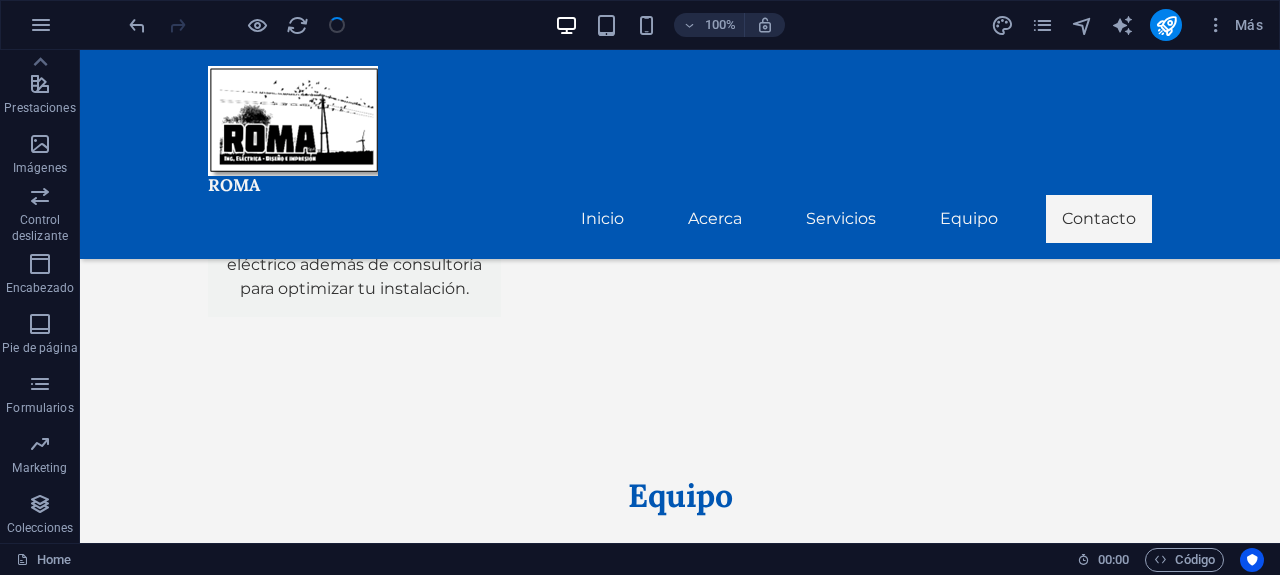 scroll, scrollTop: 3394, scrollLeft: 0, axis: vertical 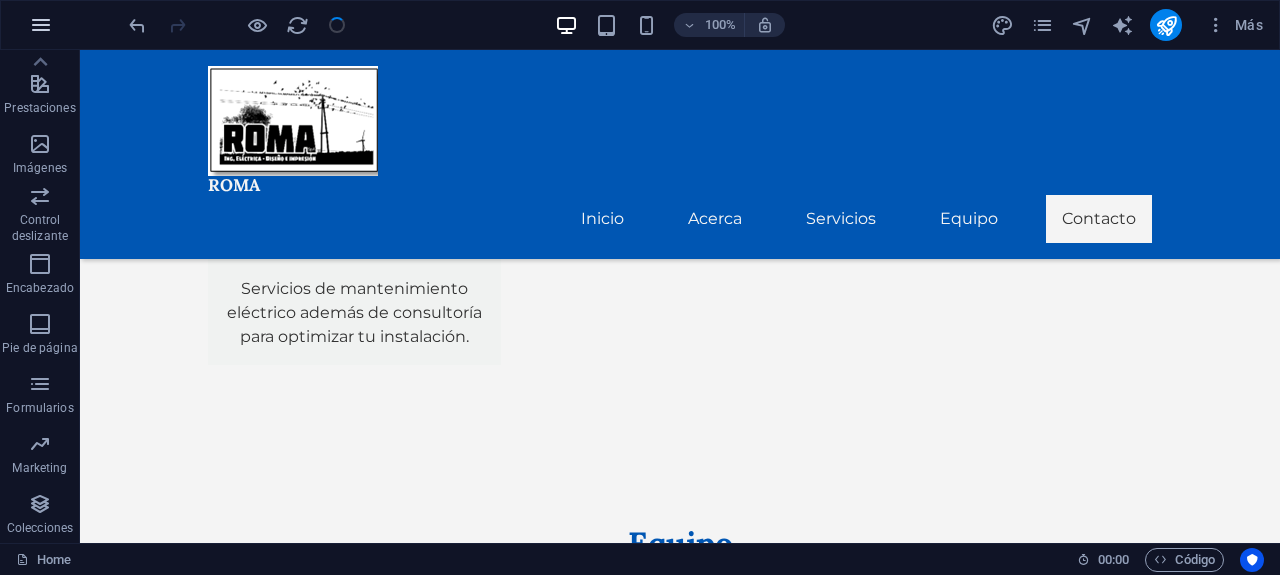 click at bounding box center [41, 25] 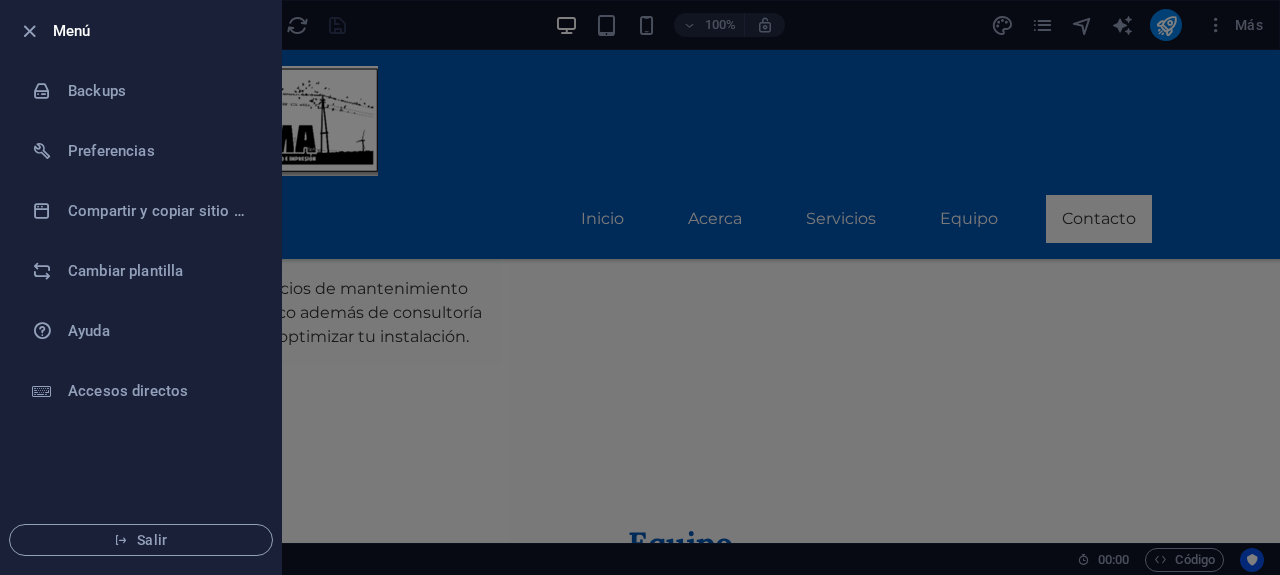 click at bounding box center [640, 287] 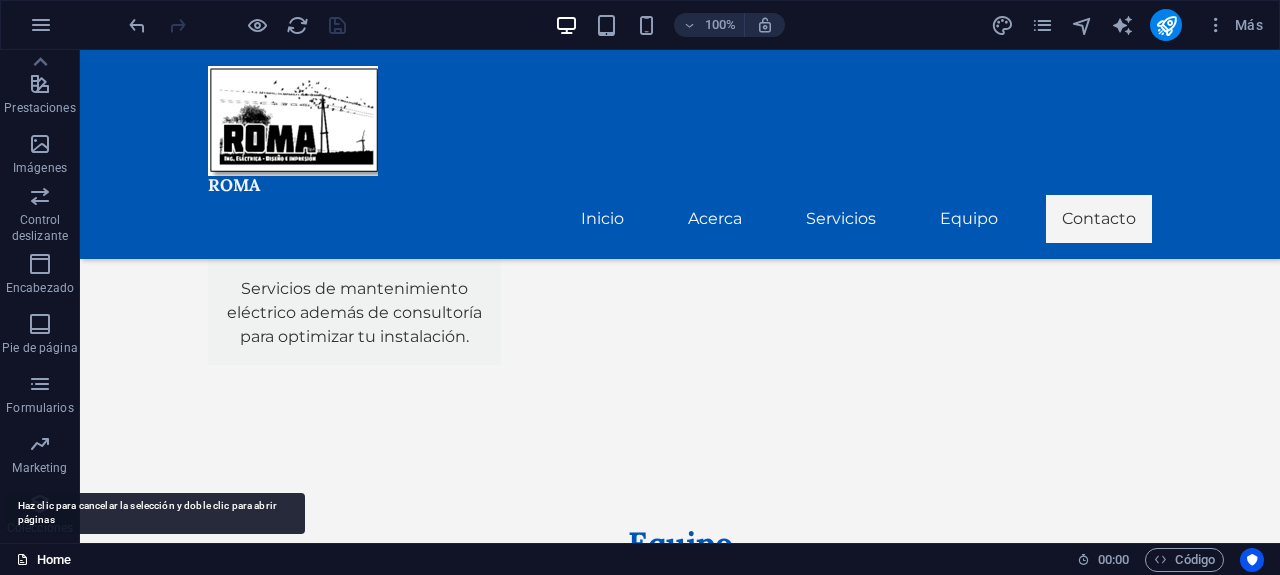 click on "Home" at bounding box center [43, 560] 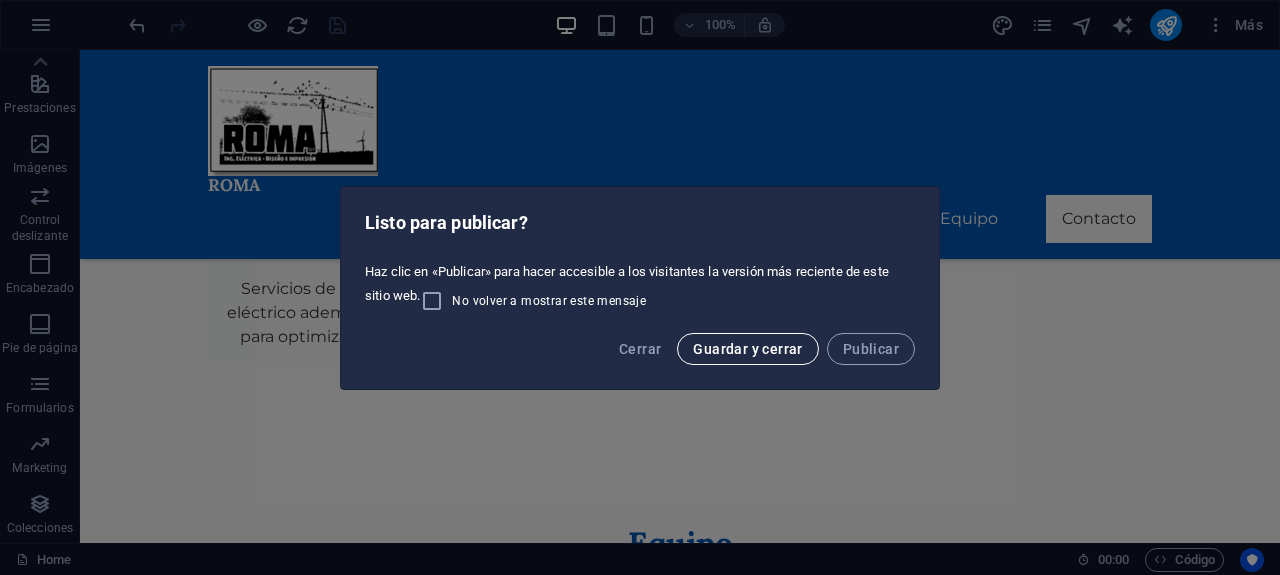 click on "Guardar y cerrar" at bounding box center (747, 349) 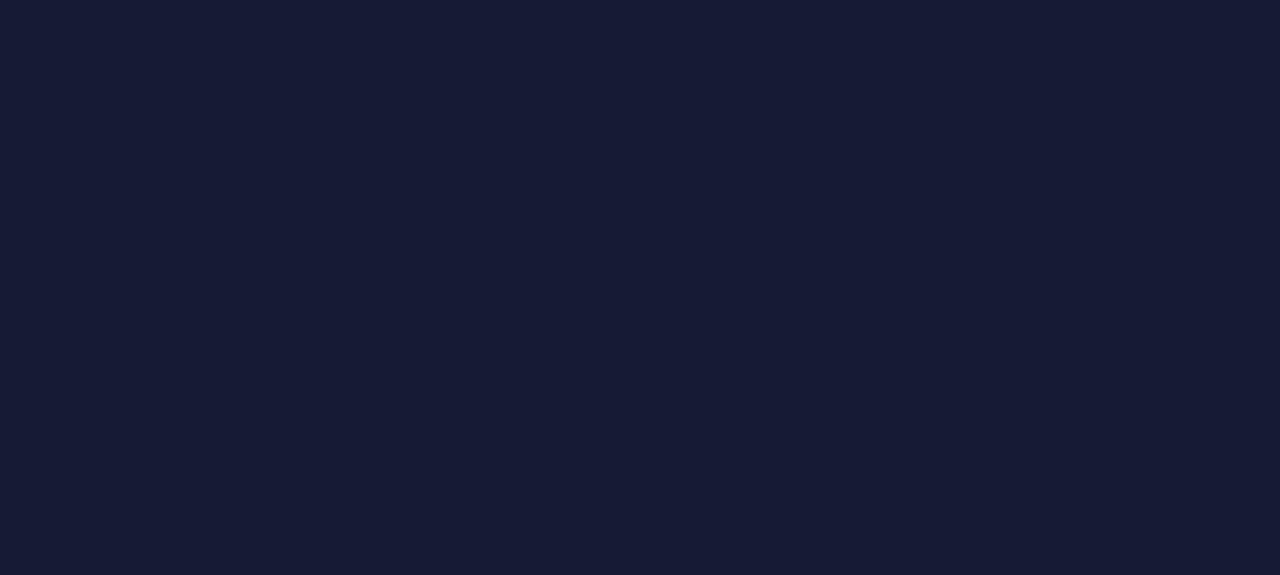 scroll, scrollTop: 0, scrollLeft: 0, axis: both 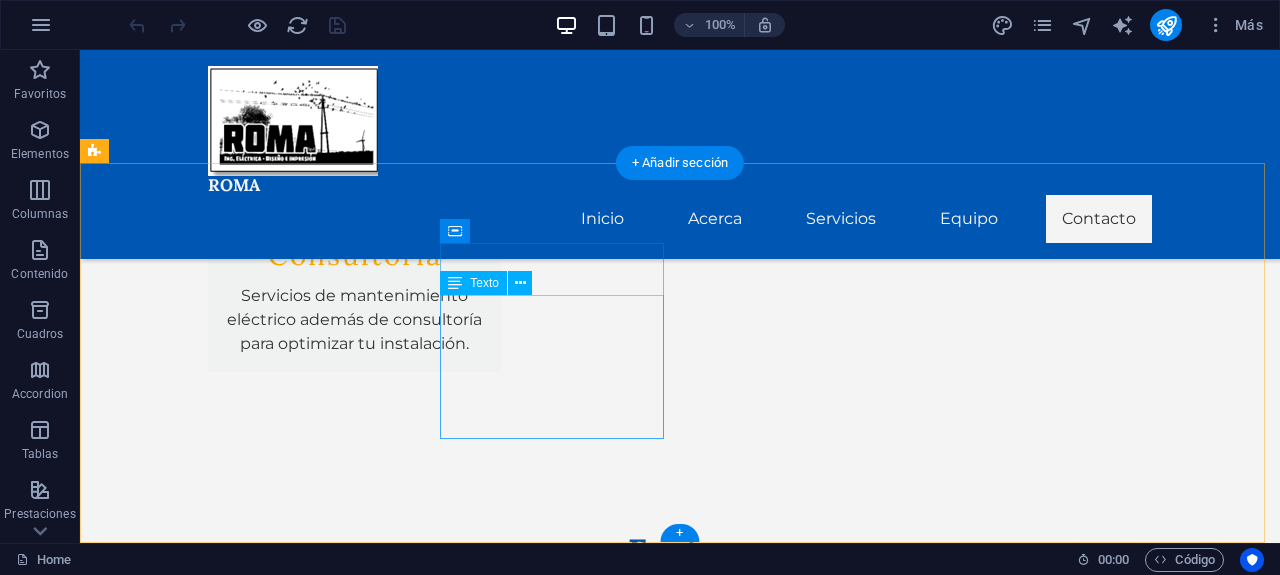 click on "Calle  Santa Maria #[NUMBER] [POSTAL_CODE]   [CITY] Teléfono:  +569[PHONE] Móvil: Correo electrónico:  [EMAIL]" at bounding box center [208, 4300] 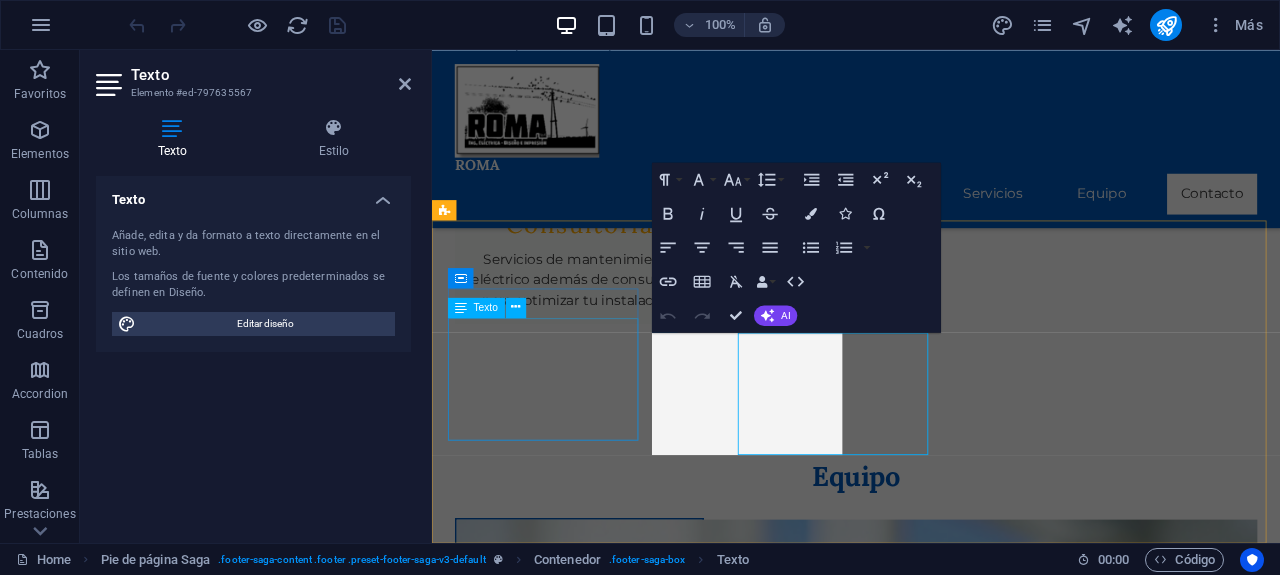 scroll, scrollTop: 3410, scrollLeft: 0, axis: vertical 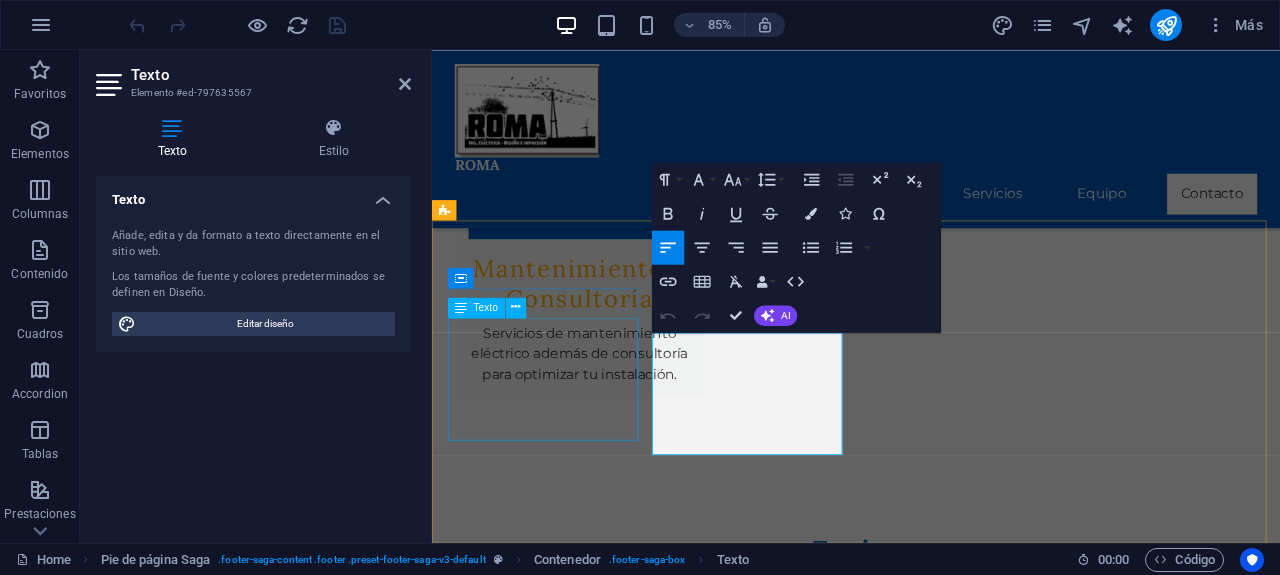drag, startPoint x: 852, startPoint y: 514, endPoint x: 668, endPoint y: 508, distance: 184.0978 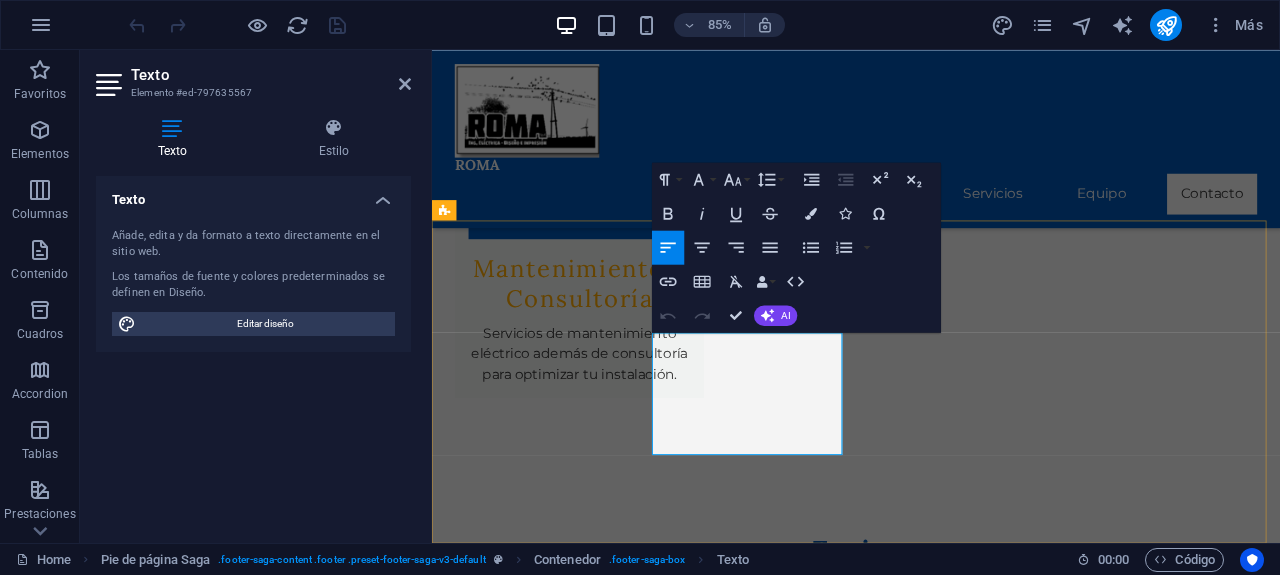 click on "Correo electrónico:  [EMAIL]" at bounding box center (560, 4459) 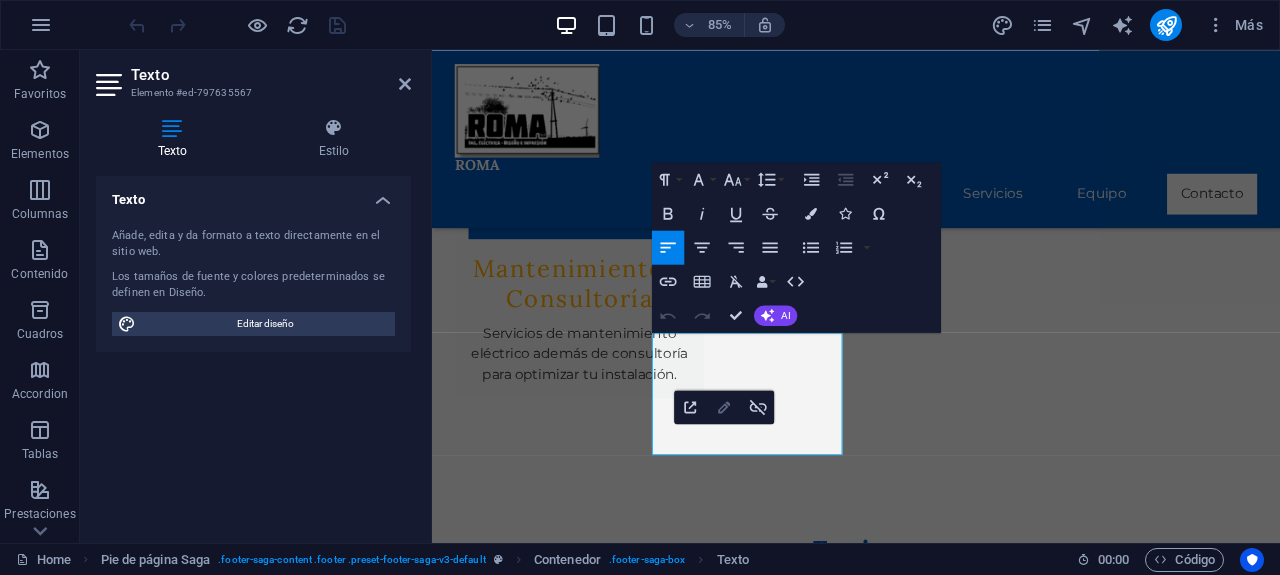 click 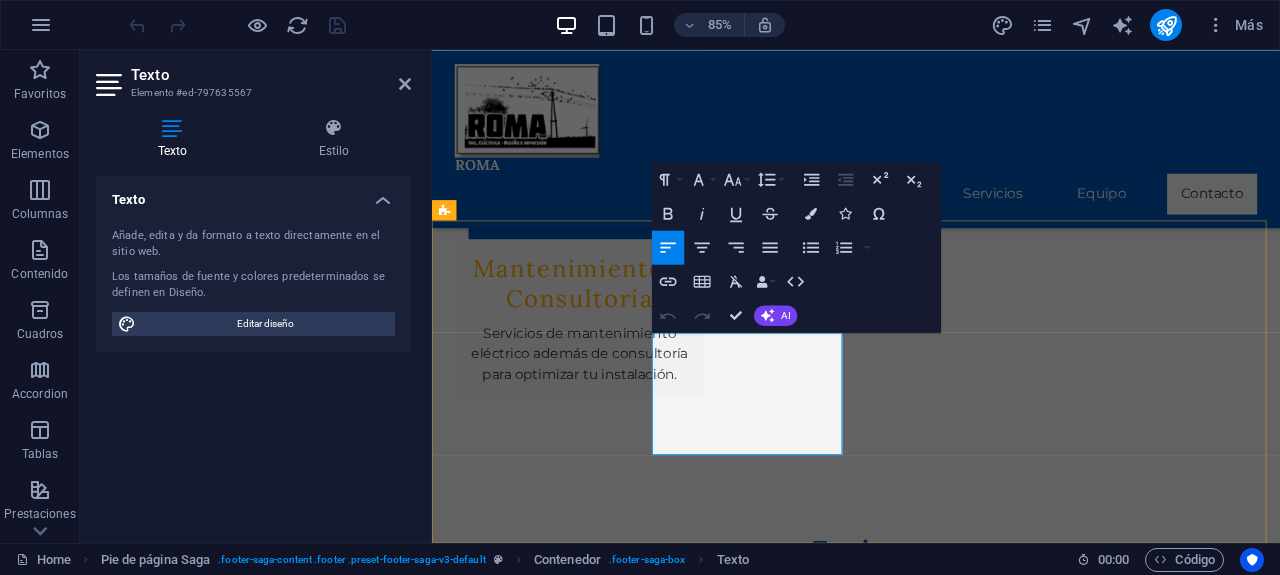 scroll, scrollTop: 0, scrollLeft: 162, axis: horizontal 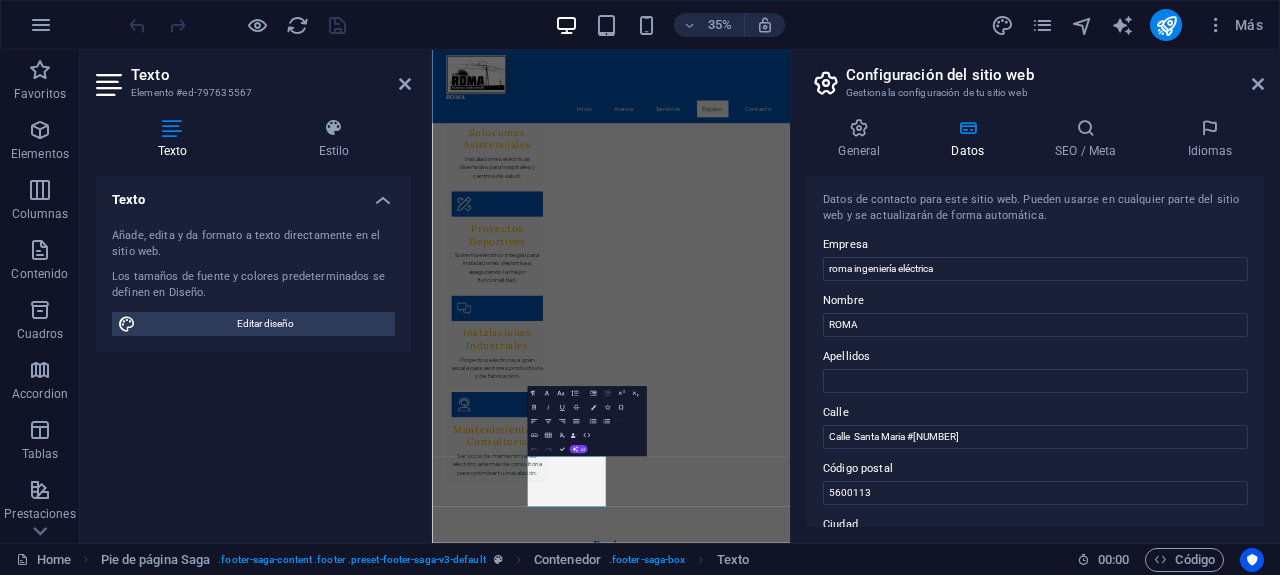 drag, startPoint x: 1264, startPoint y: 257, endPoint x: 1262, endPoint y: 303, distance: 46.043457 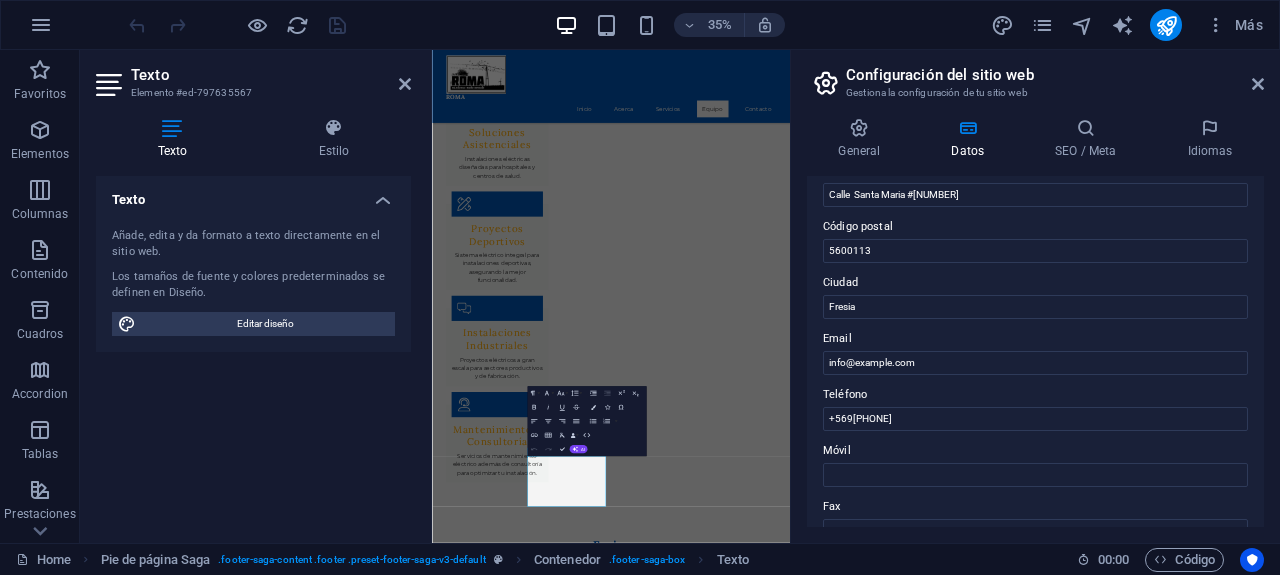 scroll, scrollTop: 245, scrollLeft: 0, axis: vertical 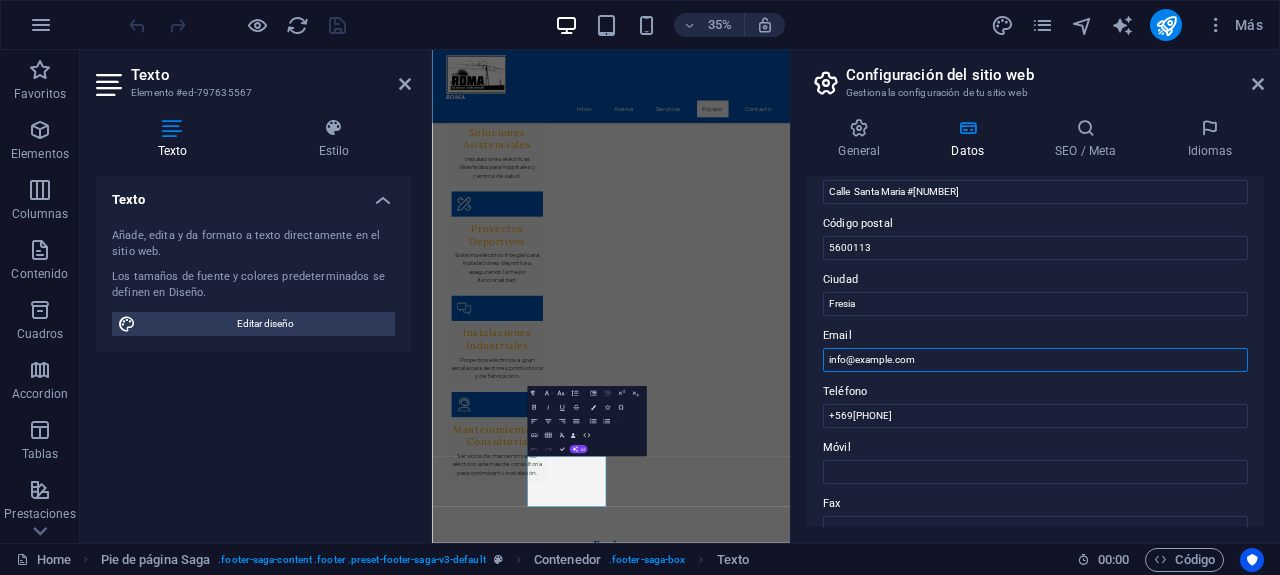 drag, startPoint x: 927, startPoint y: 363, endPoint x: 791, endPoint y: 363, distance: 136 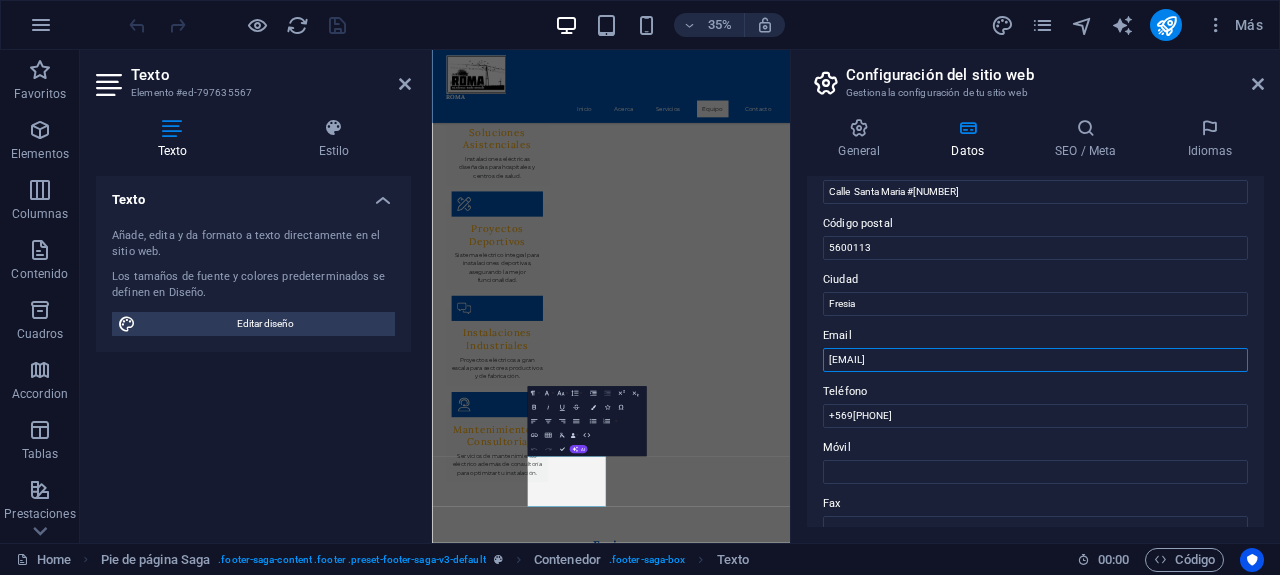 click at bounding box center (793, 296) 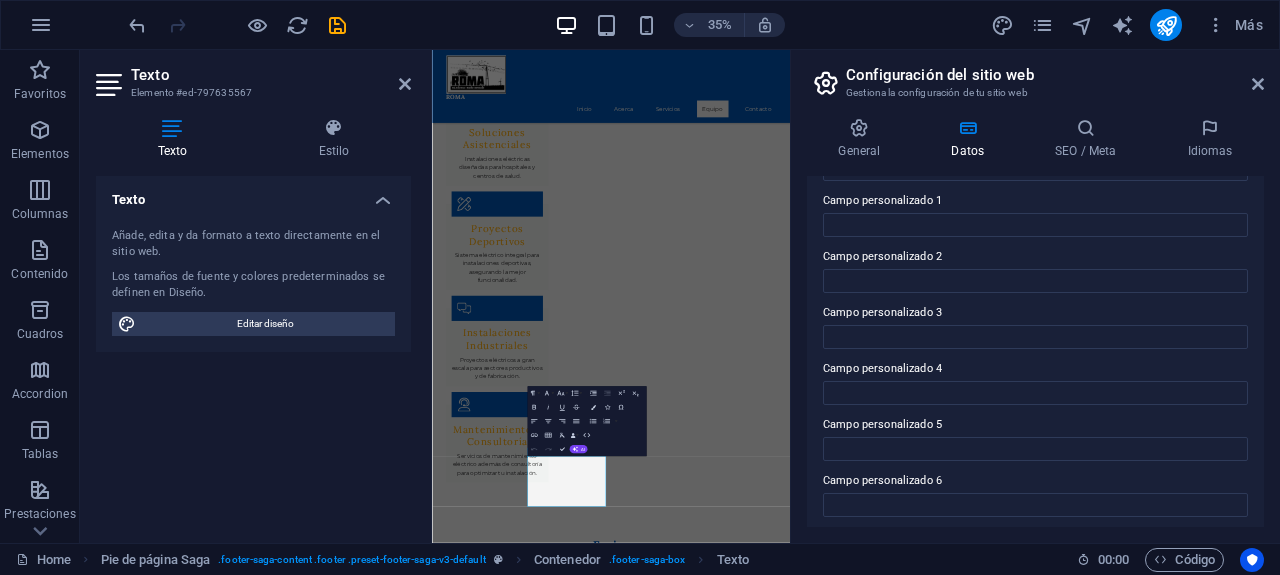 scroll, scrollTop: 609, scrollLeft: 0, axis: vertical 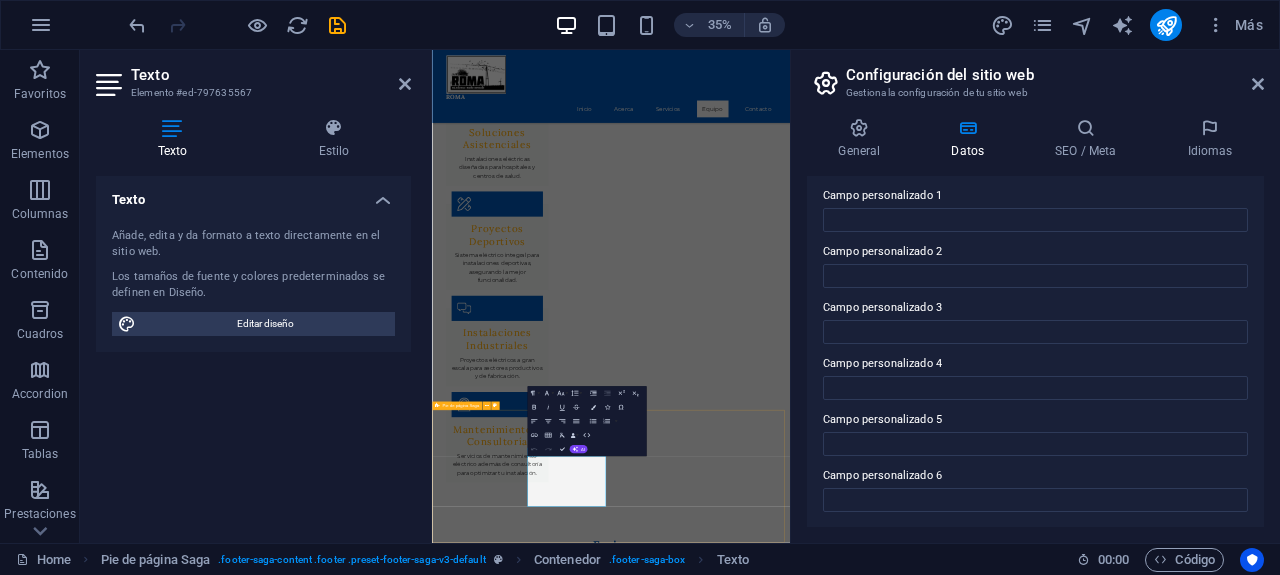 type on "[EMAIL]" 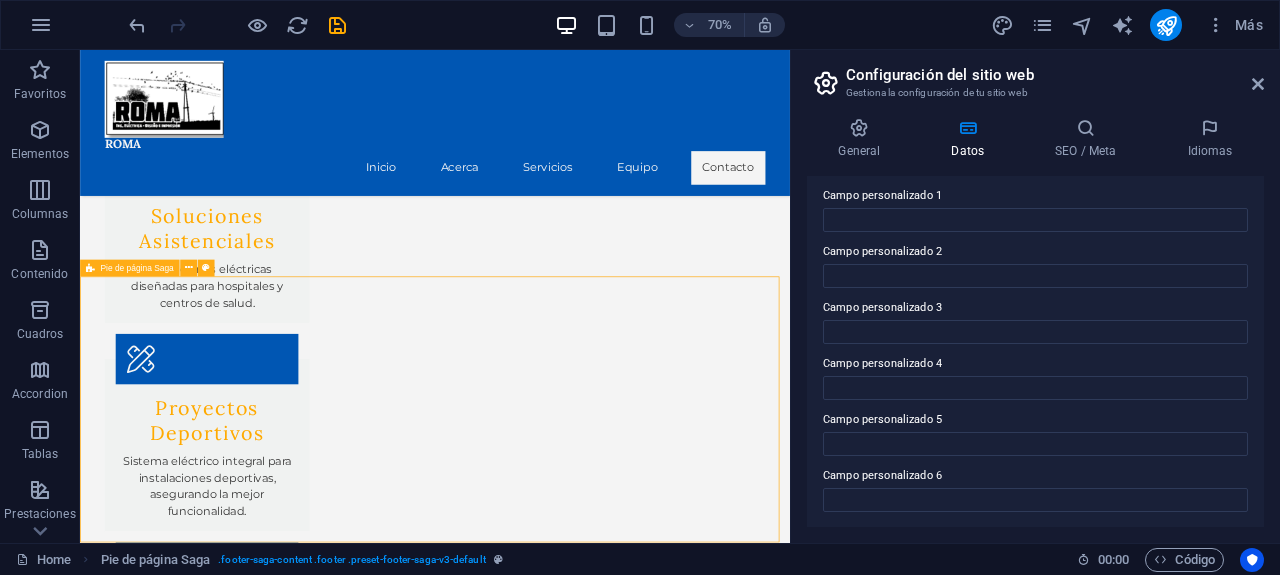 scroll, scrollTop: 3286, scrollLeft: 0, axis: vertical 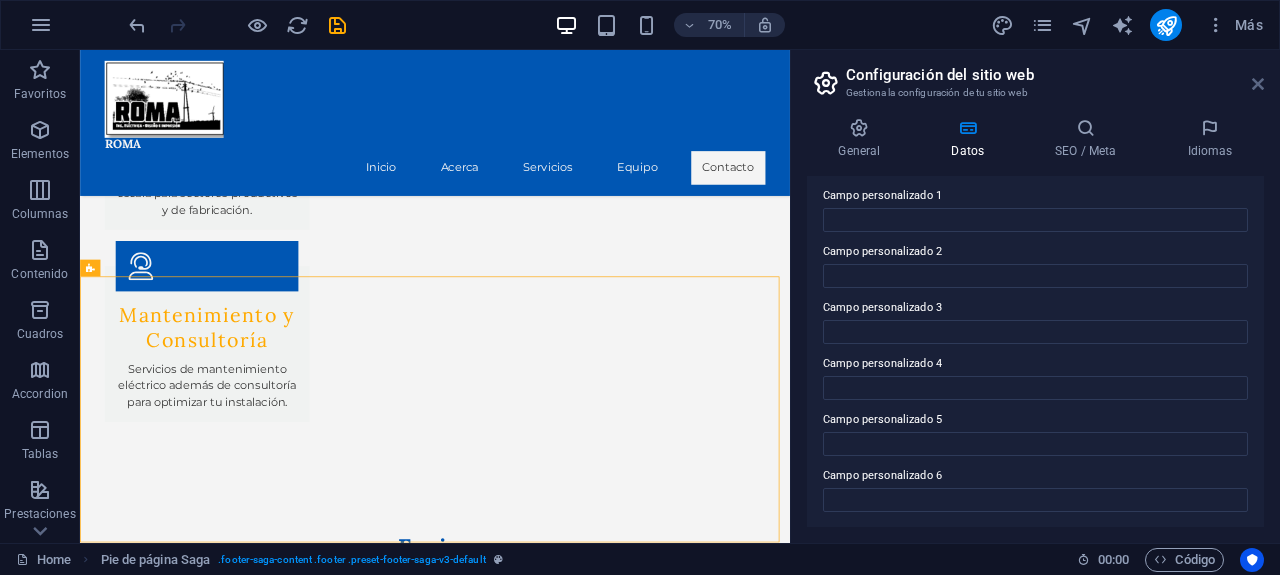 click at bounding box center (1258, 84) 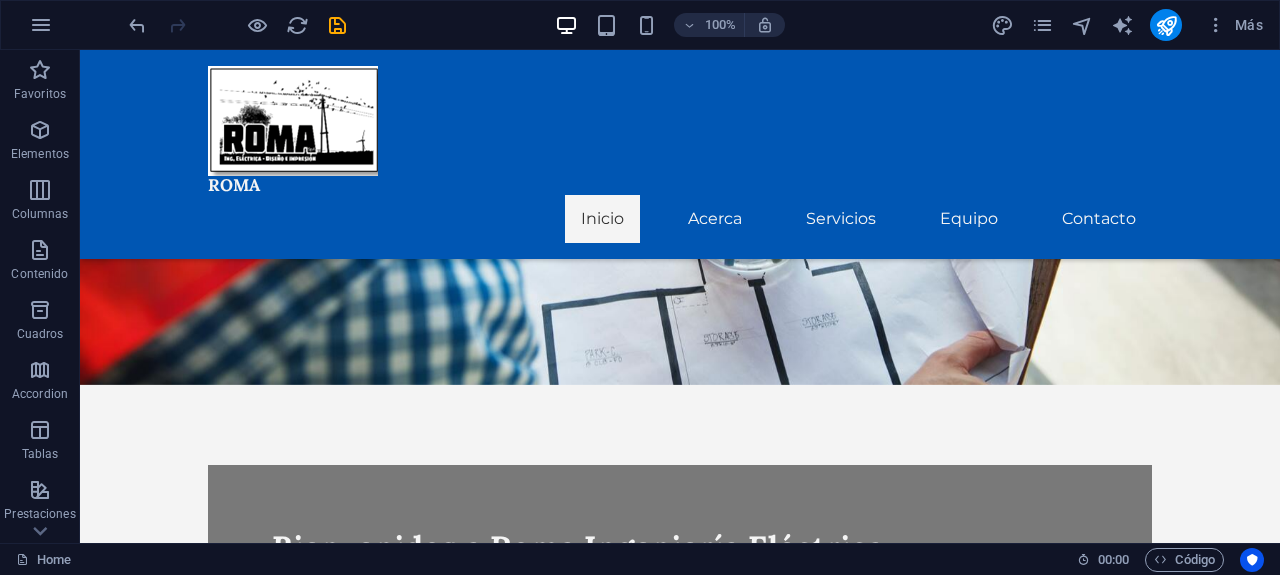 scroll, scrollTop: 0, scrollLeft: 0, axis: both 